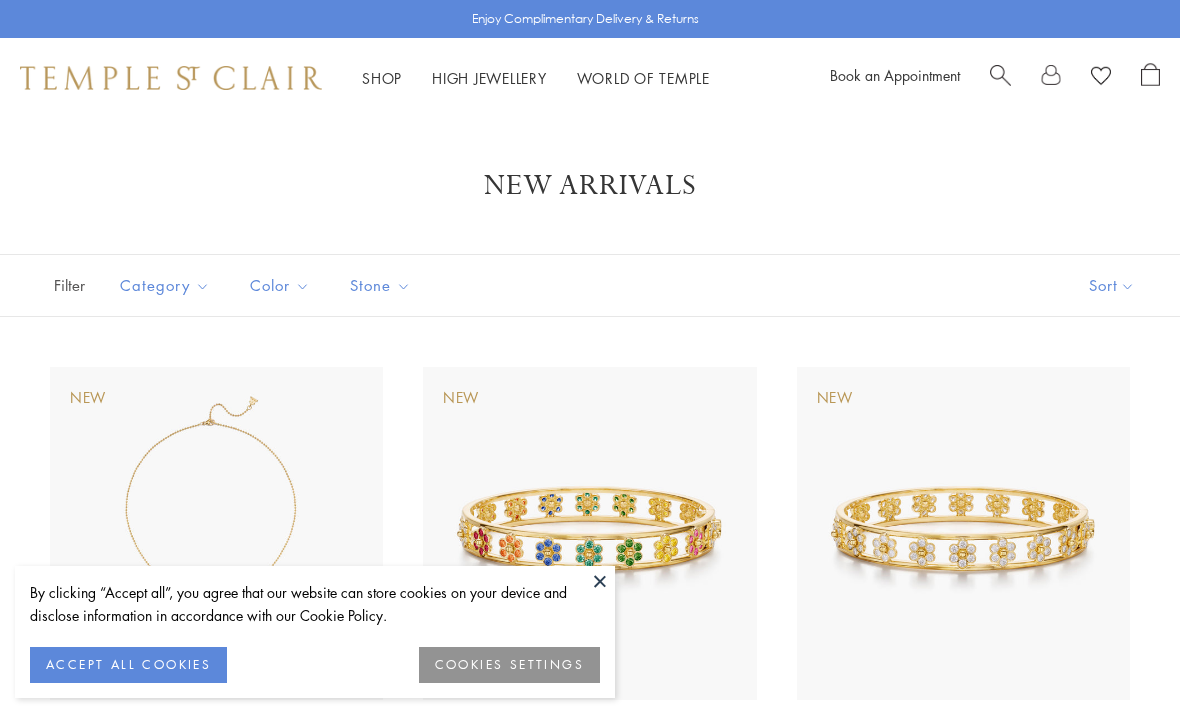 scroll, scrollTop: 0, scrollLeft: 0, axis: both 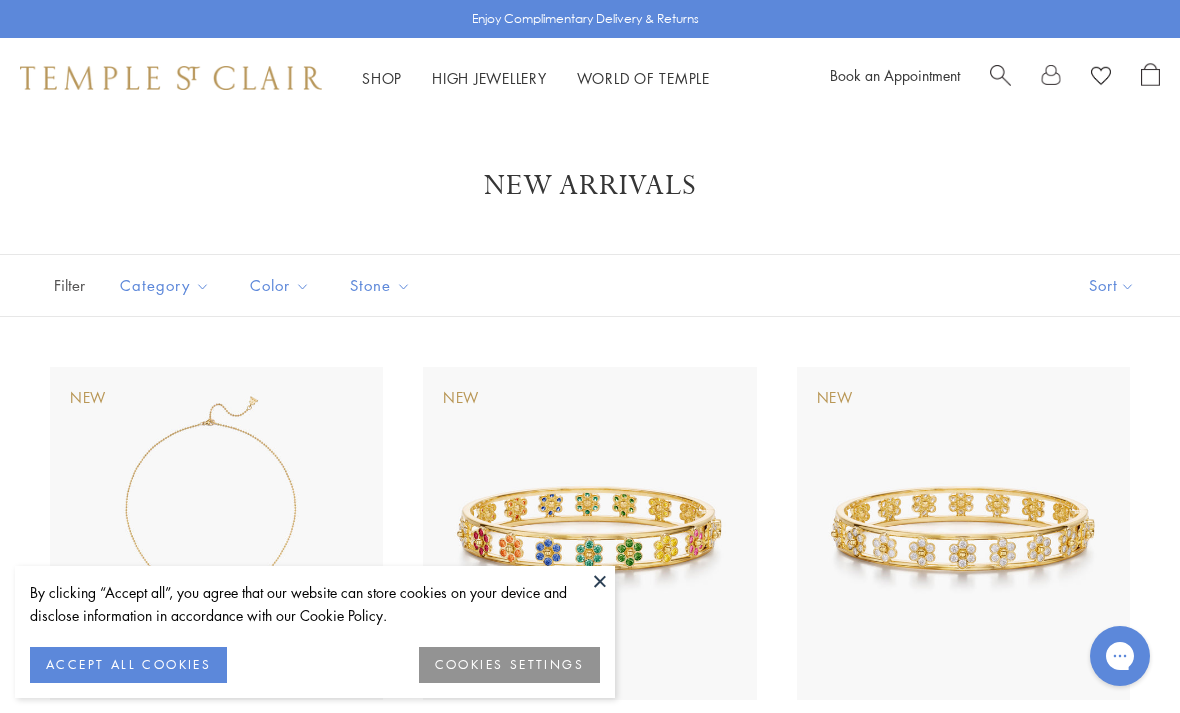 click at bounding box center (600, 581) 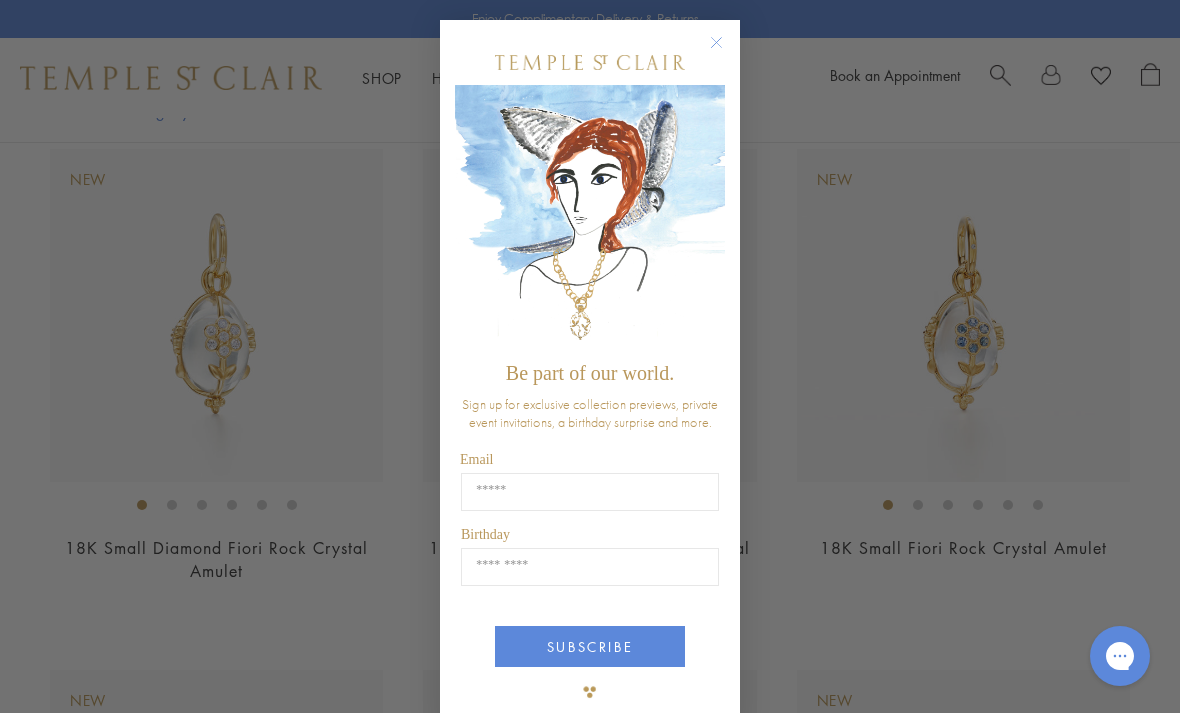 scroll, scrollTop: 717, scrollLeft: 0, axis: vertical 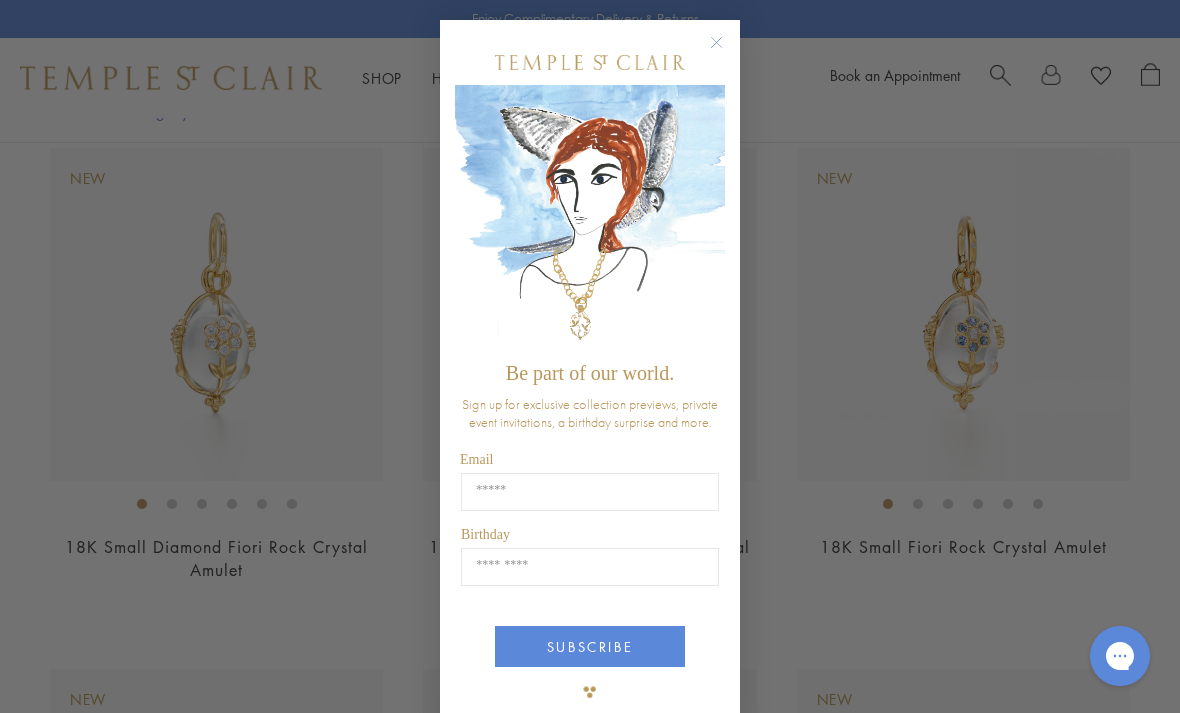 click 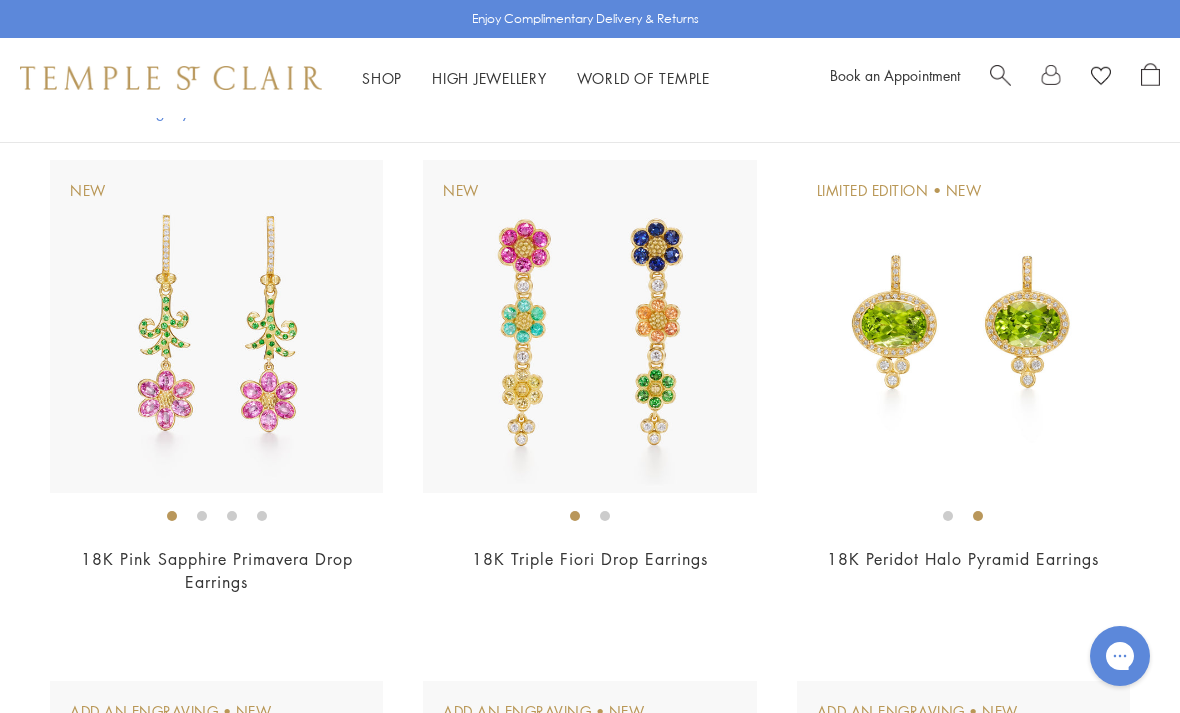 scroll, scrollTop: 3242, scrollLeft: 0, axis: vertical 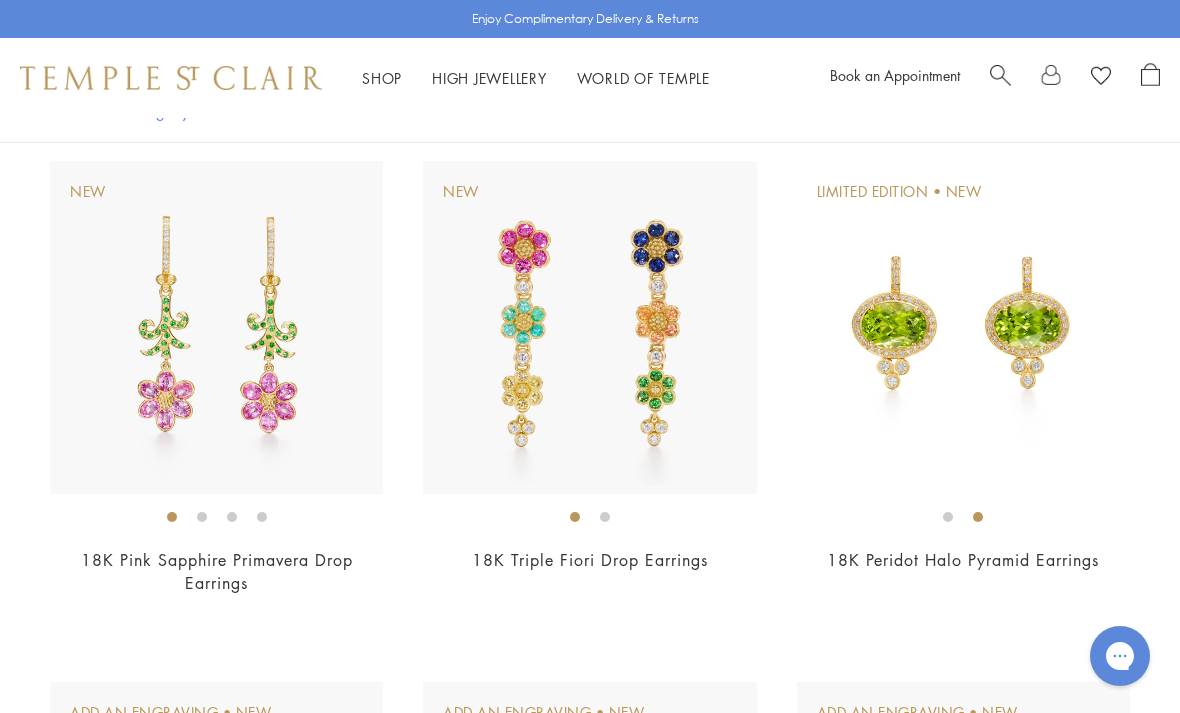 click at bounding box center [963, 327] 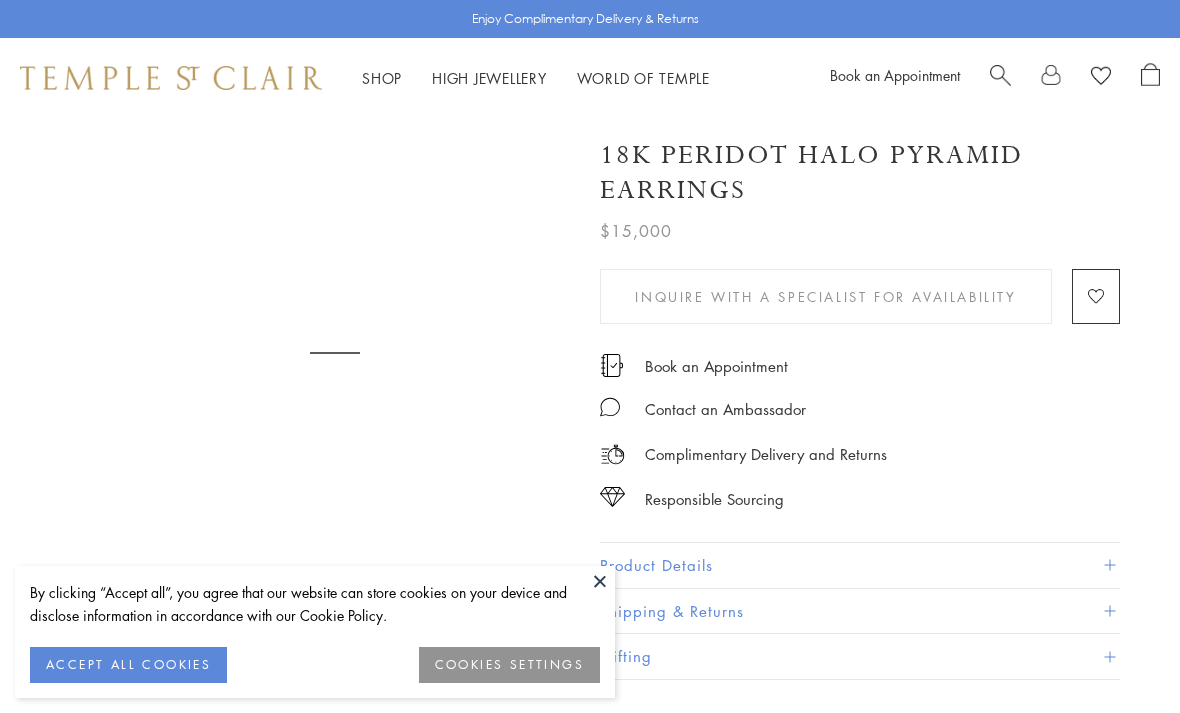 scroll, scrollTop: 0, scrollLeft: 0, axis: both 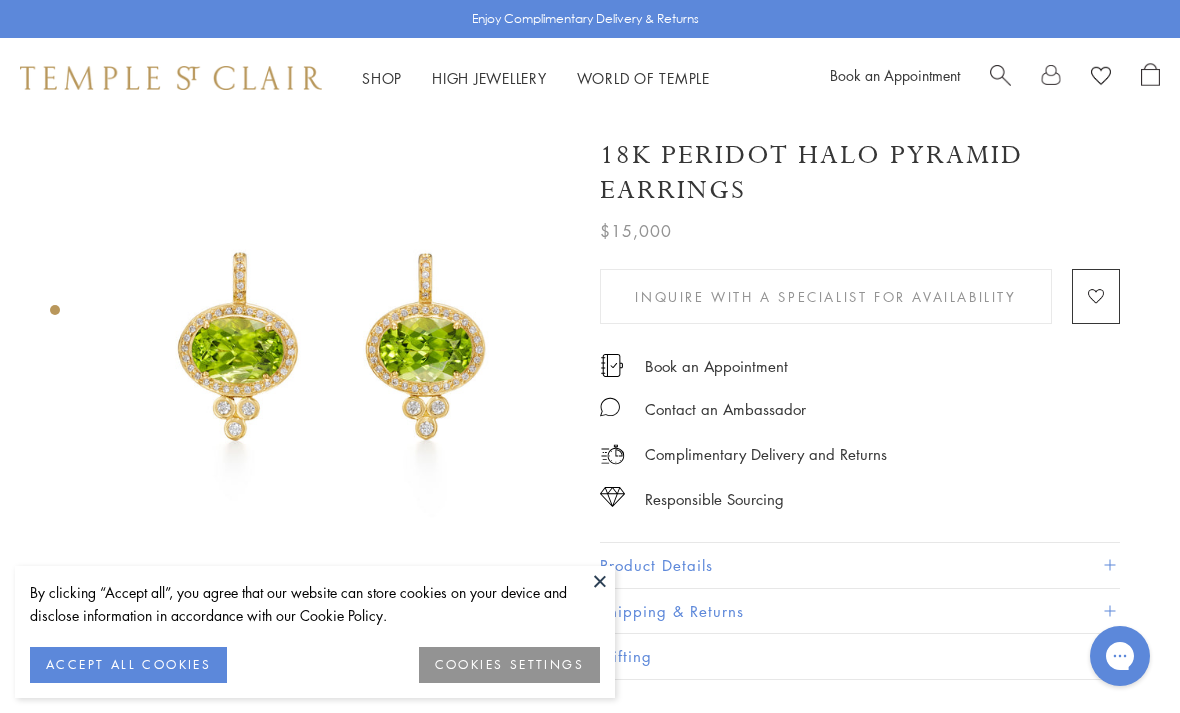 click at bounding box center [600, 581] 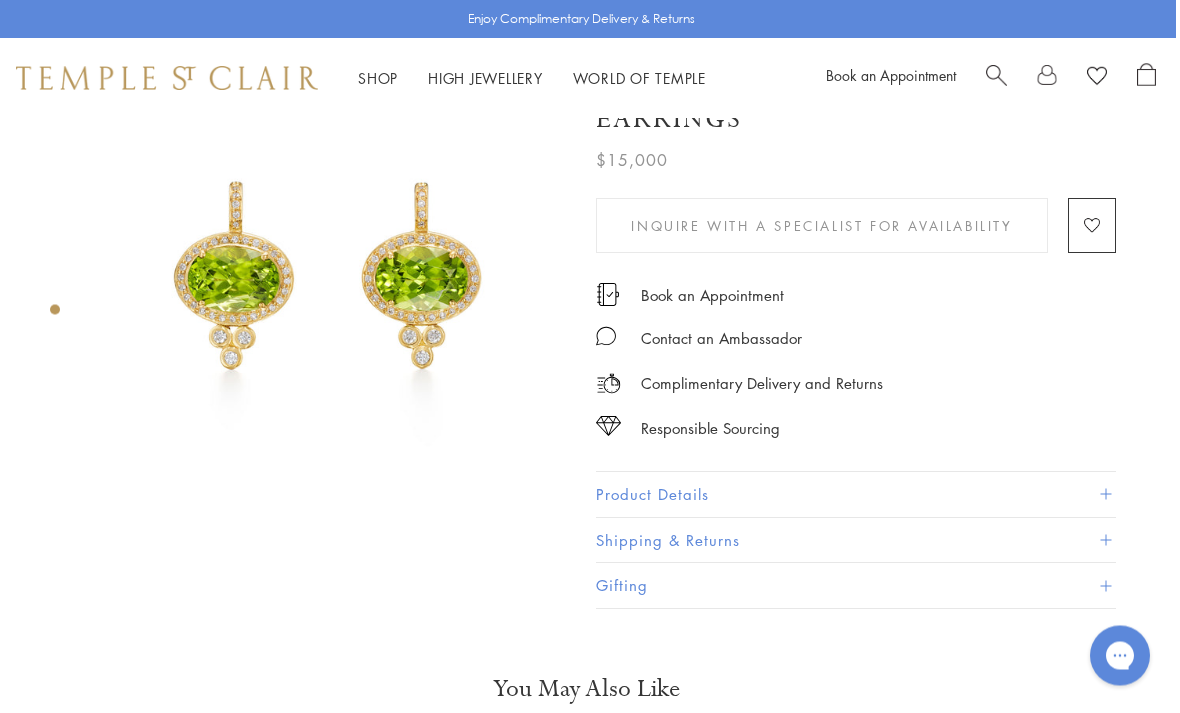 scroll, scrollTop: 0, scrollLeft: 4, axis: horizontal 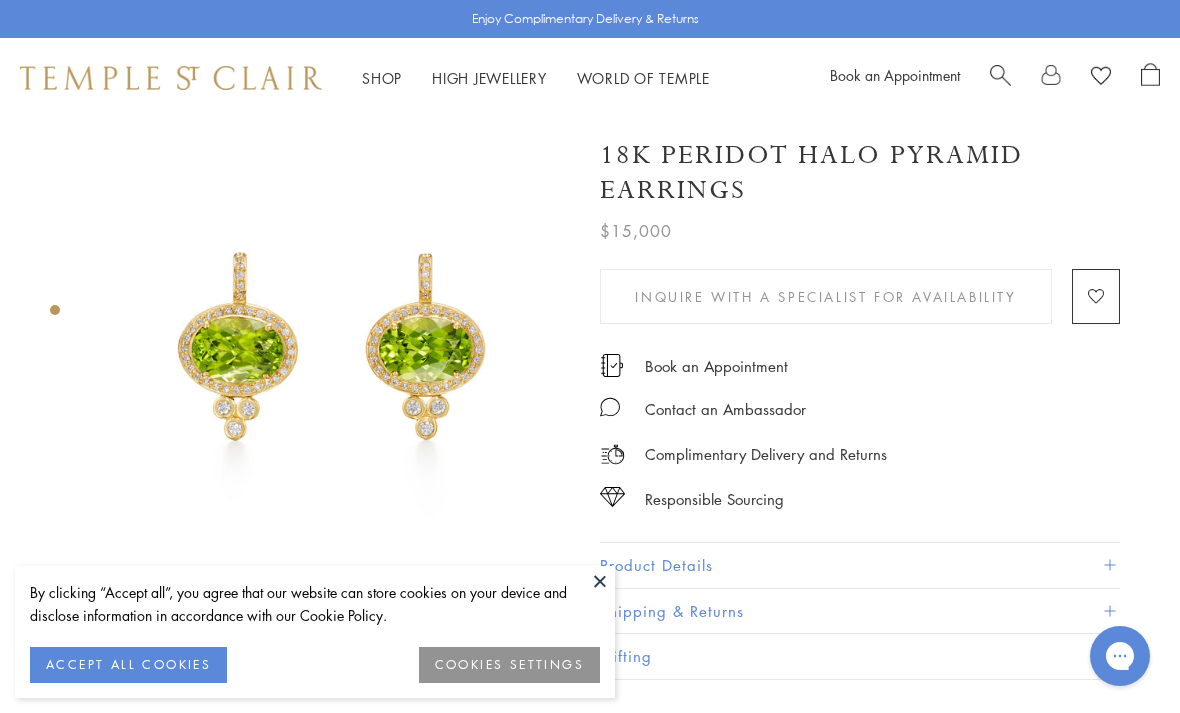 click on "Shop Shop" at bounding box center (382, 78) 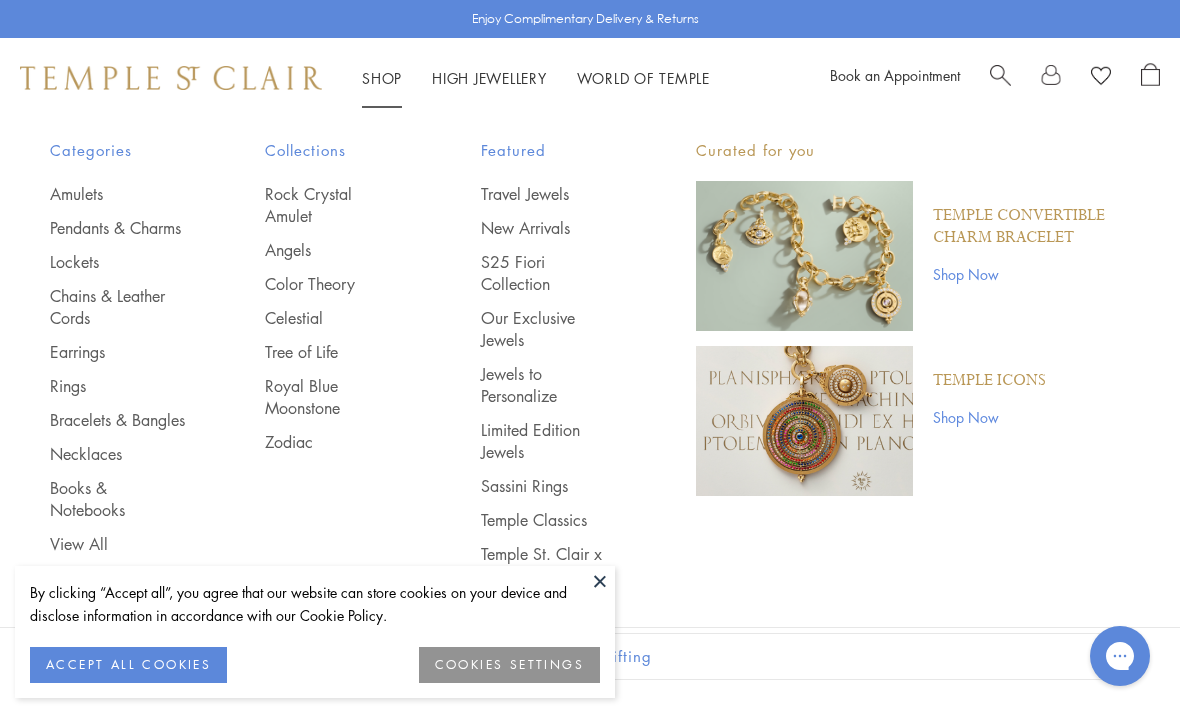 click on "Earrings" at bounding box center [117, 352] 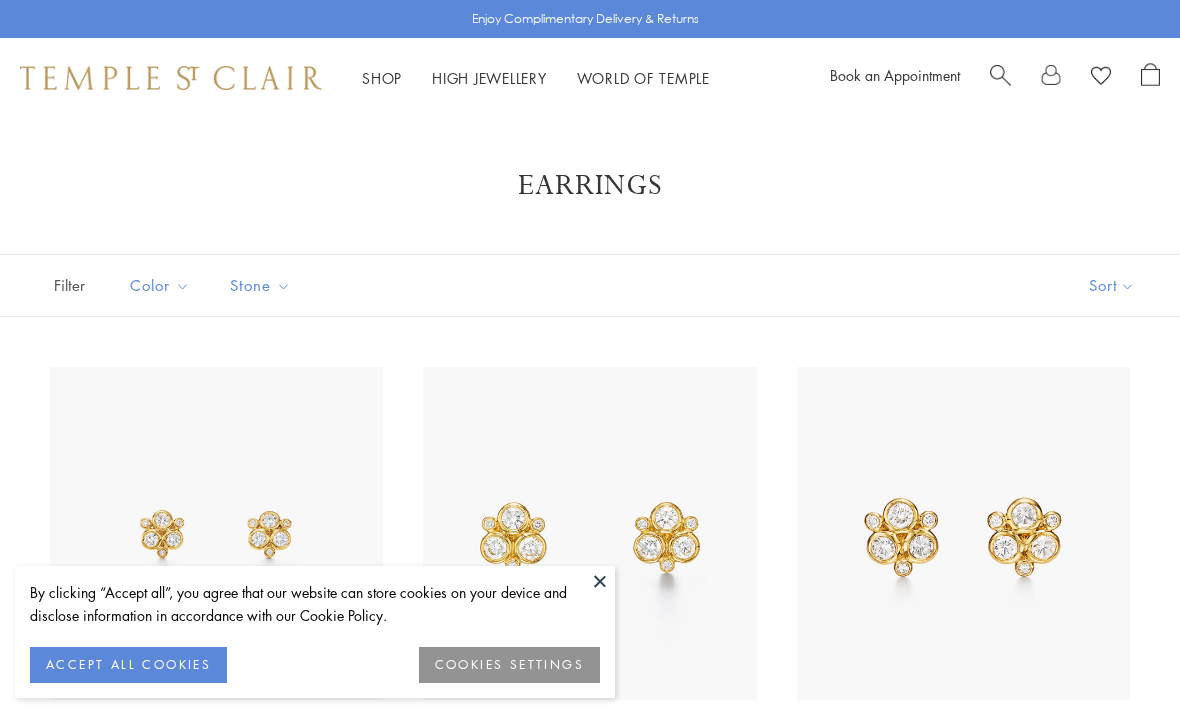 scroll, scrollTop: 0, scrollLeft: 0, axis: both 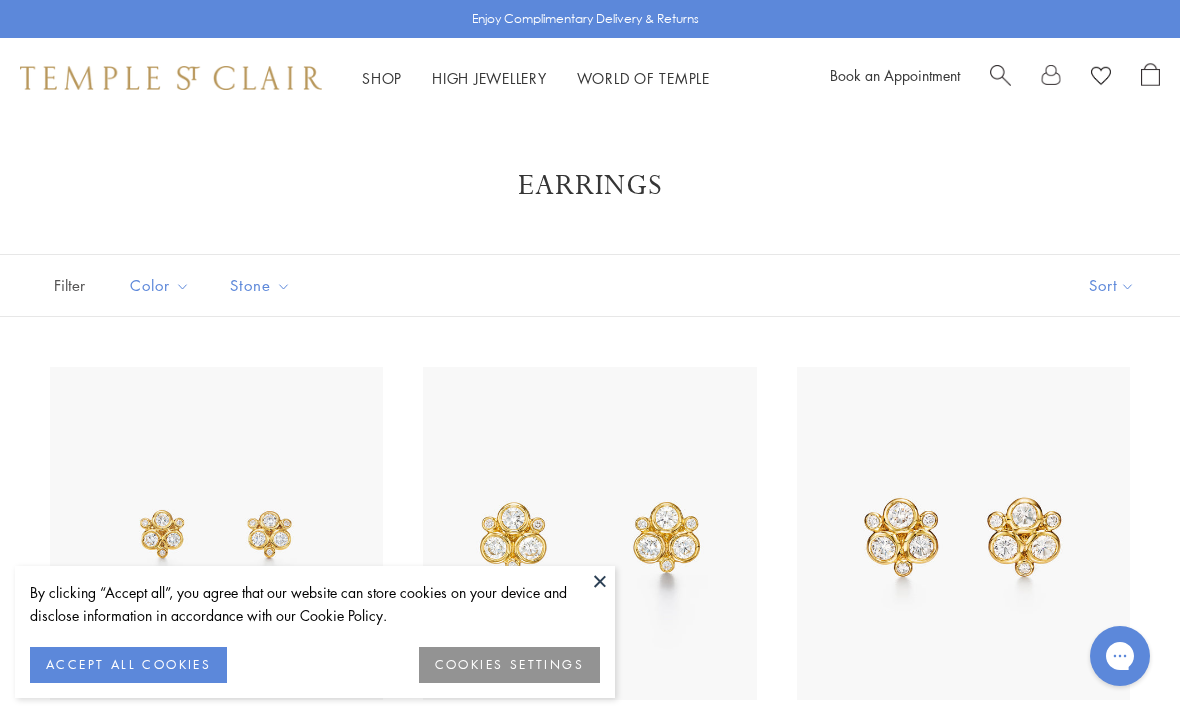 click at bounding box center [600, 581] 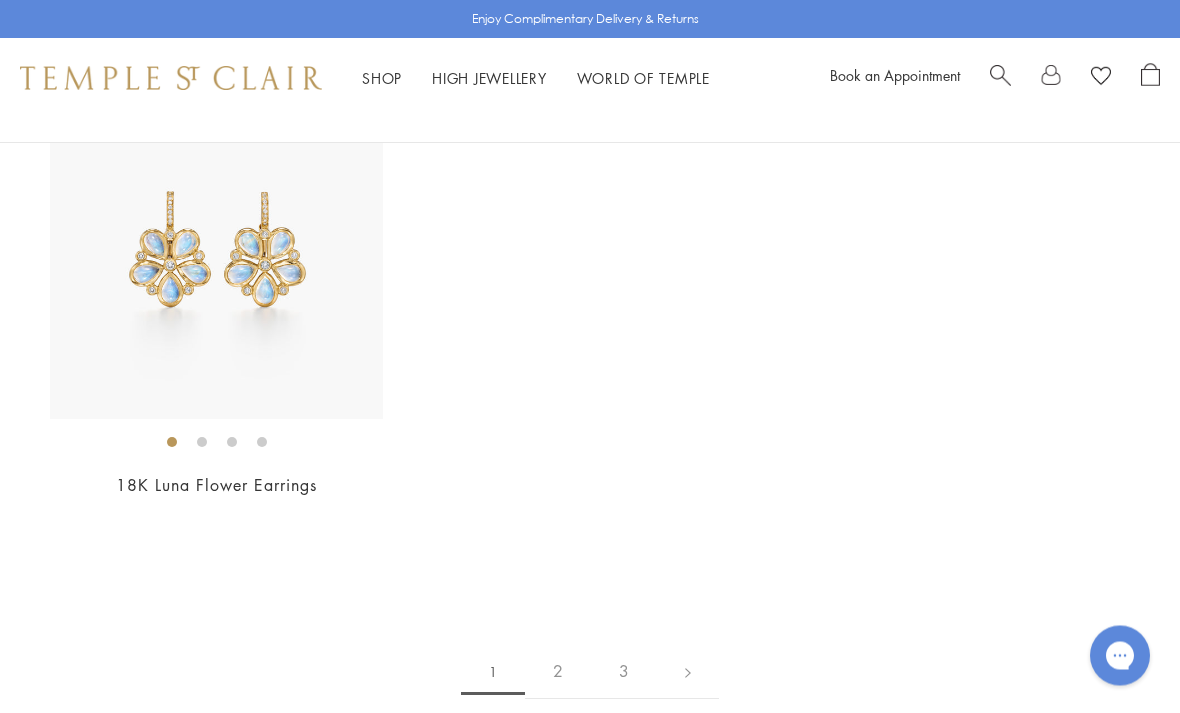scroll, scrollTop: 8798, scrollLeft: 0, axis: vertical 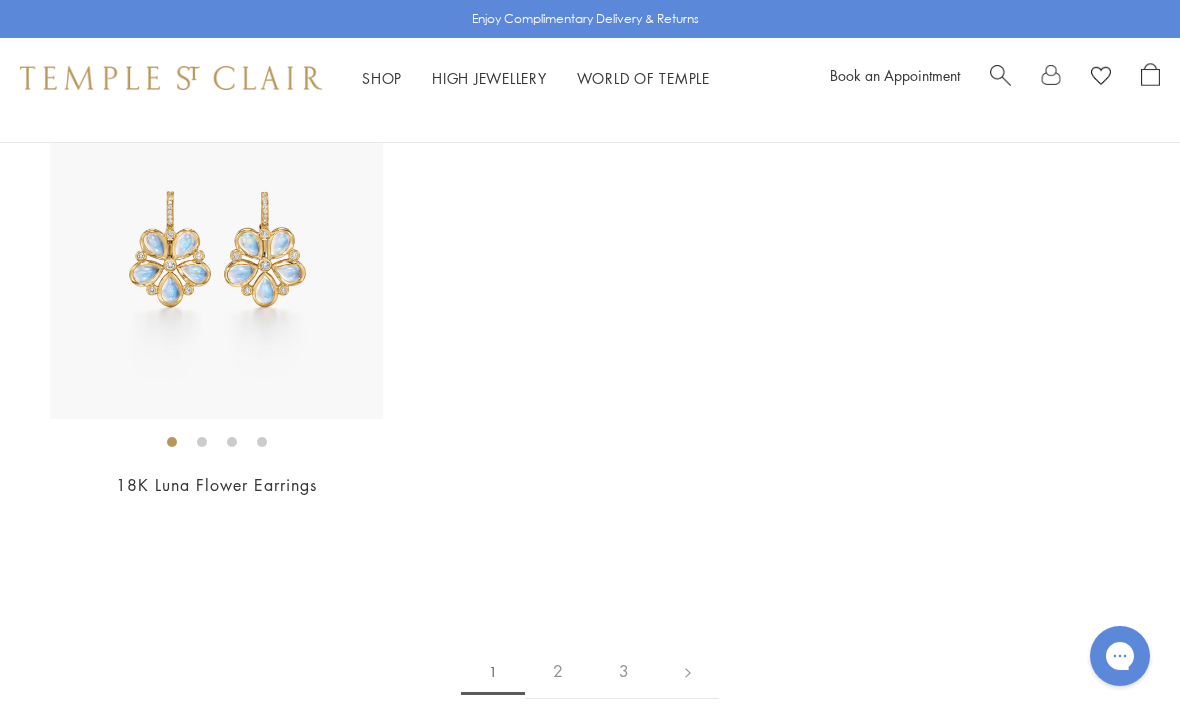 click on "2" at bounding box center (558, 671) 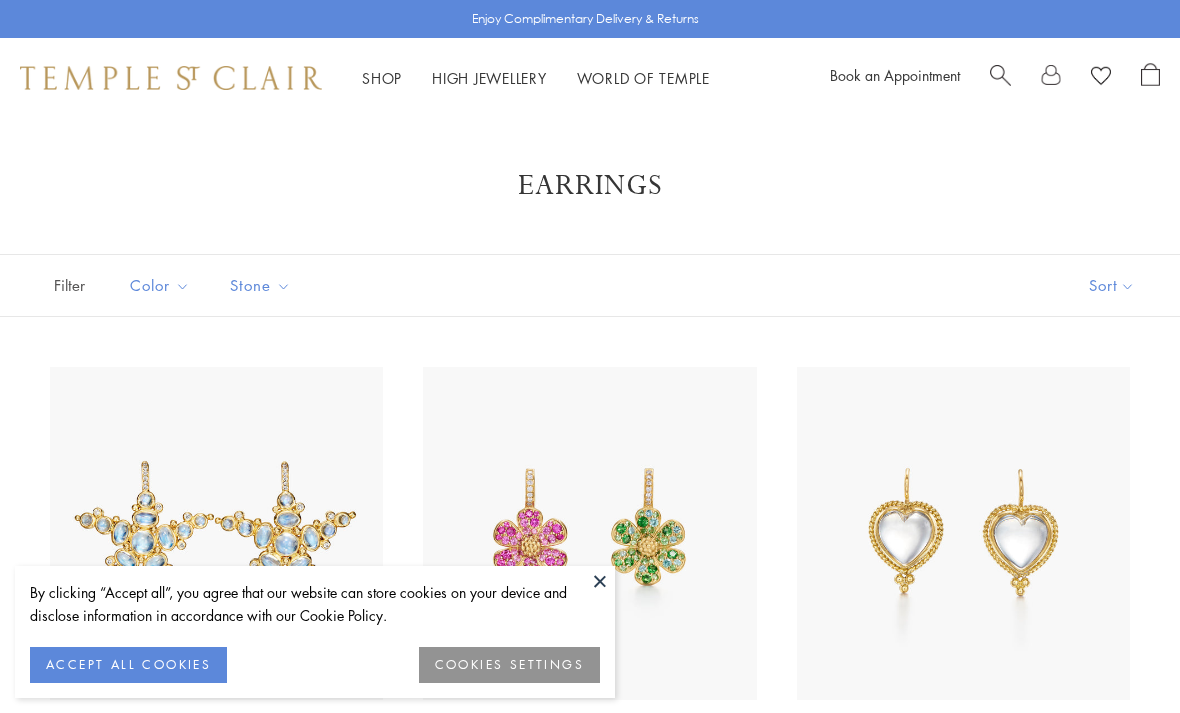 scroll, scrollTop: 0, scrollLeft: 0, axis: both 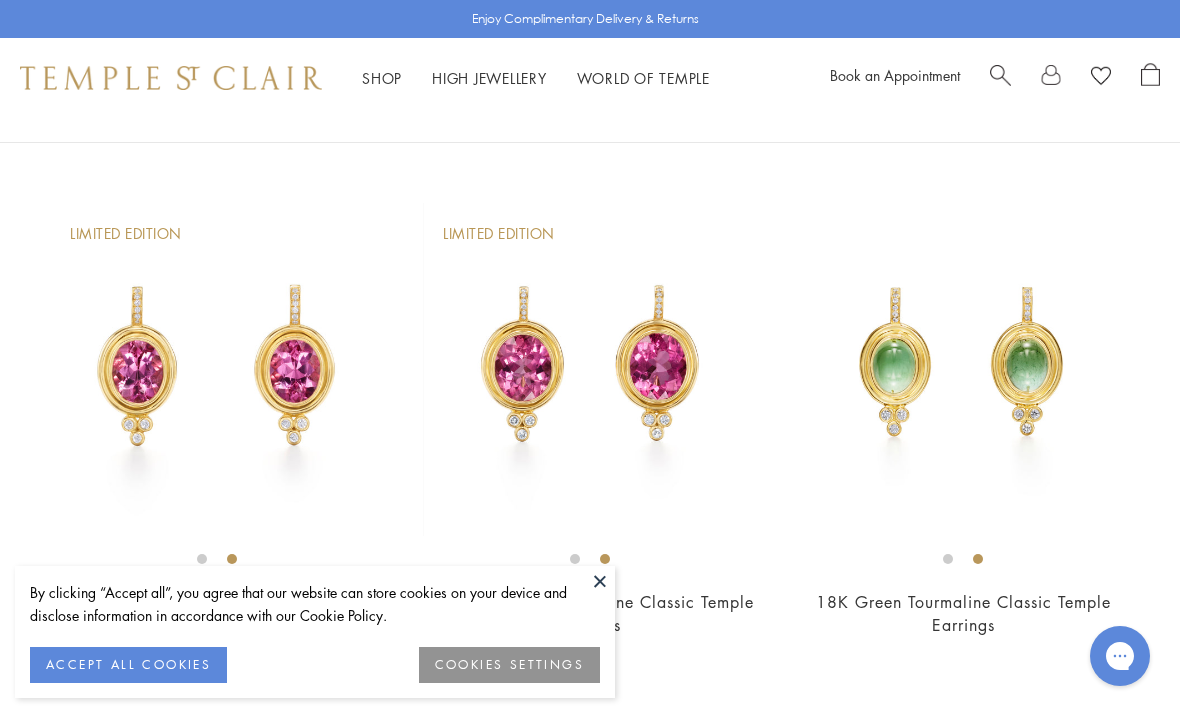 click at bounding box center (963, 369) 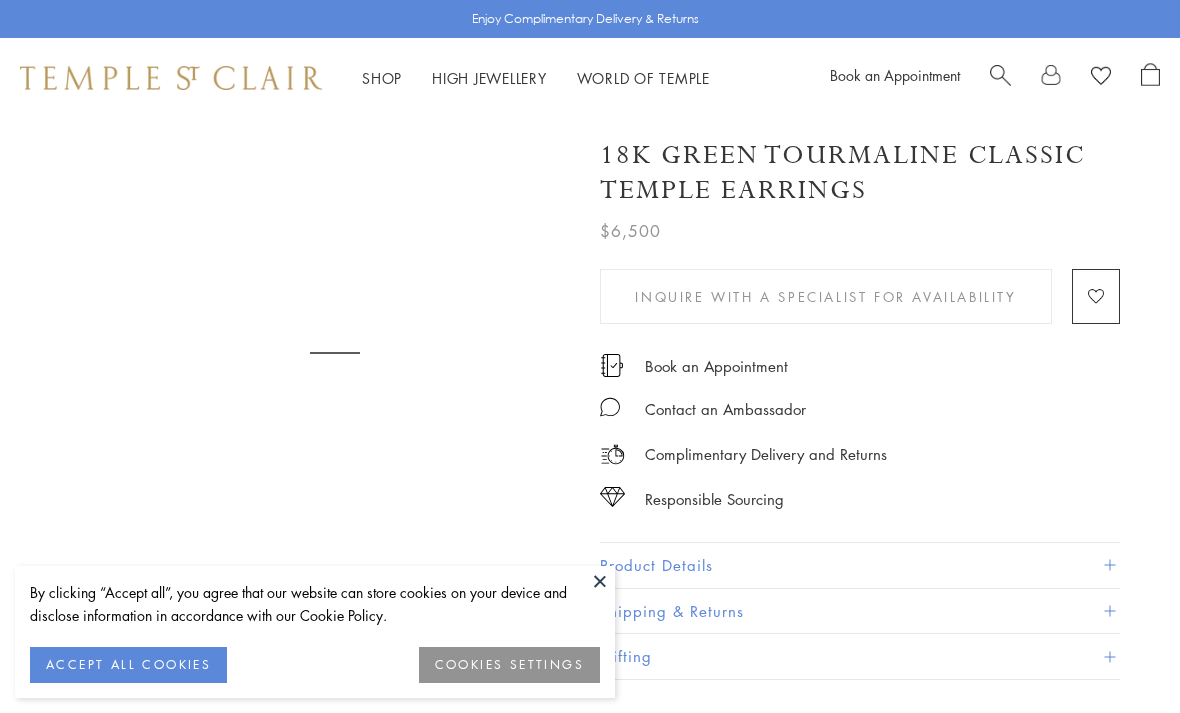 scroll, scrollTop: 0, scrollLeft: 0, axis: both 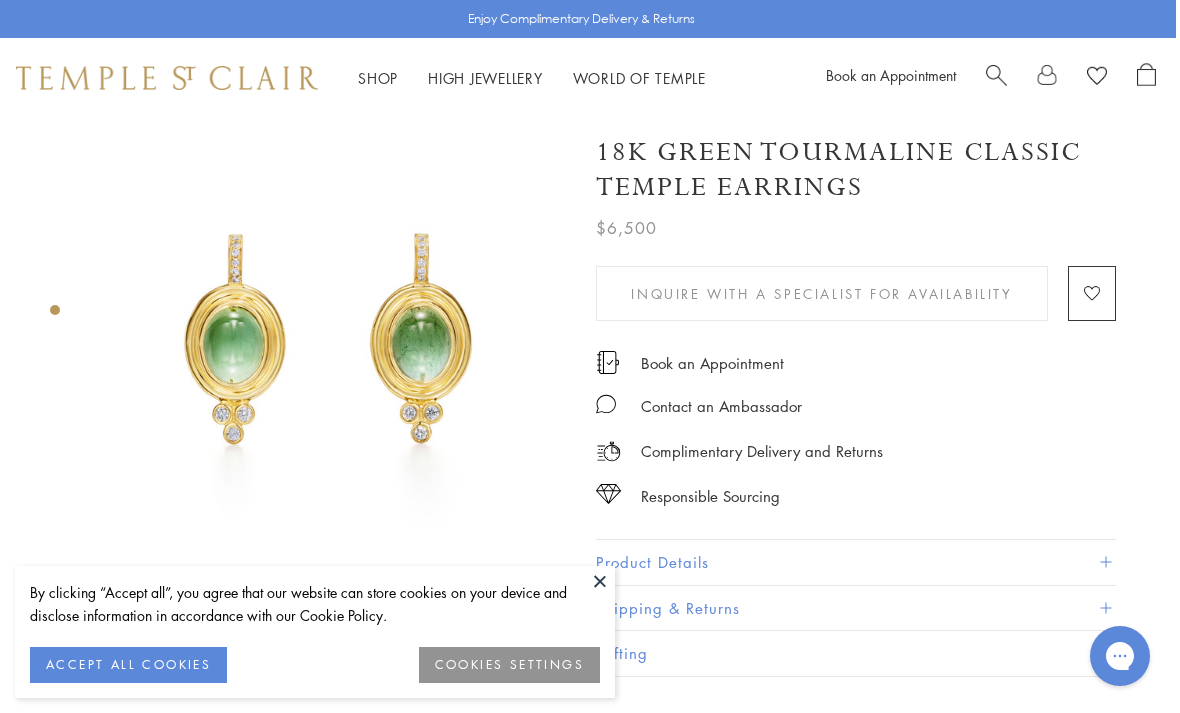 click at bounding box center [55, 315] 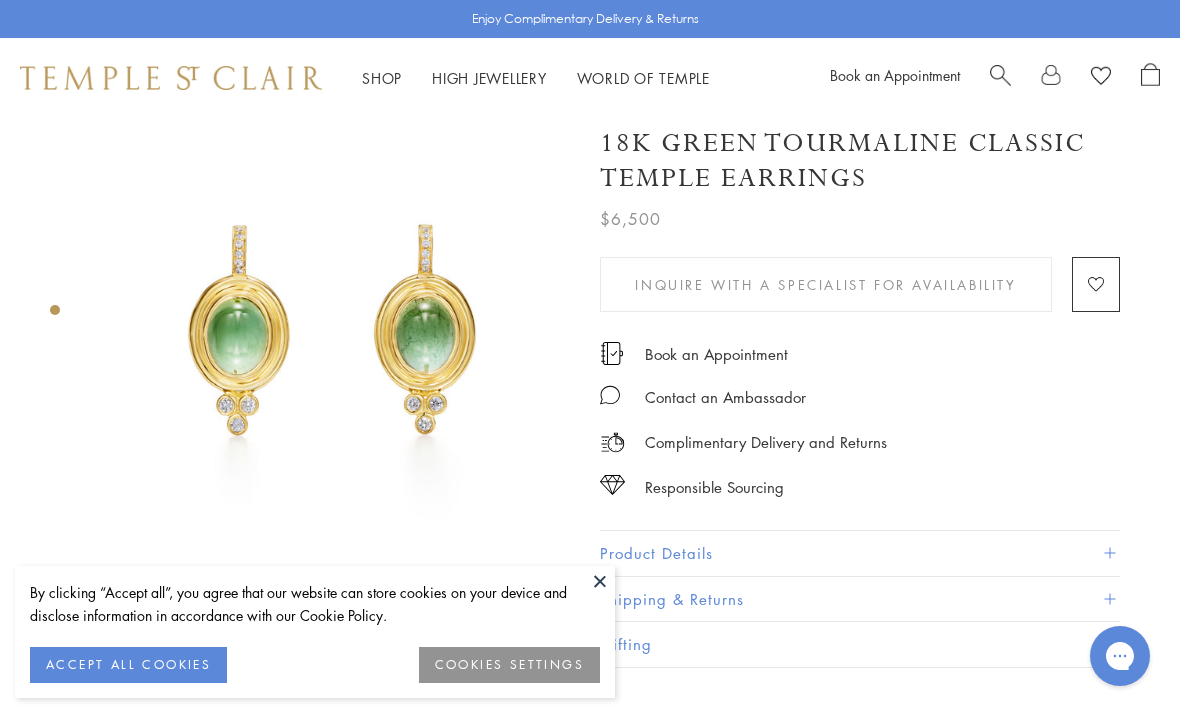 scroll, scrollTop: 0, scrollLeft: 0, axis: both 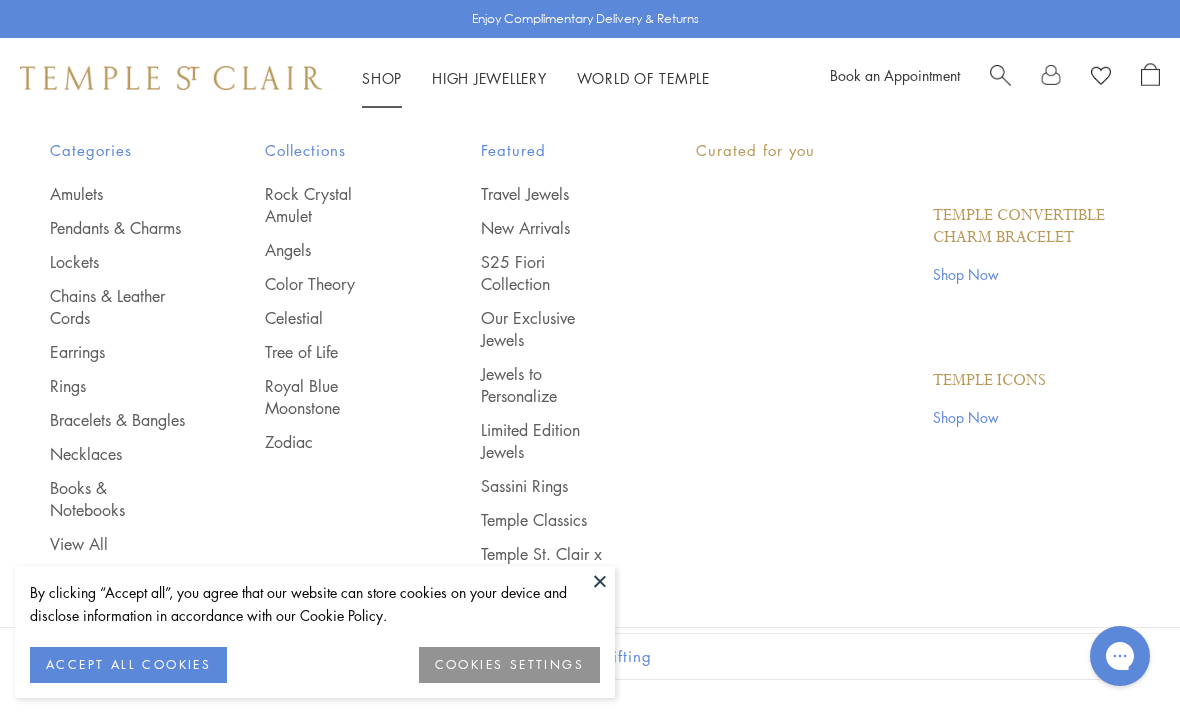 click on "Shop Shop" at bounding box center [382, 78] 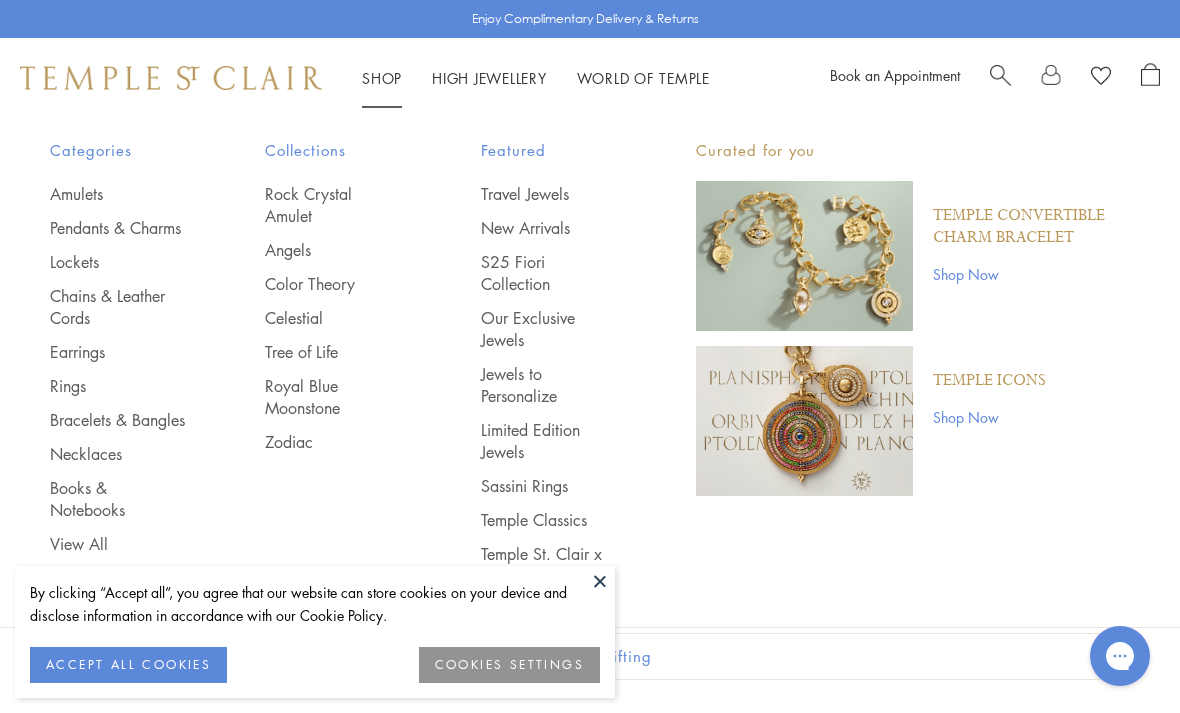 click on "Necklaces" at bounding box center (117, 454) 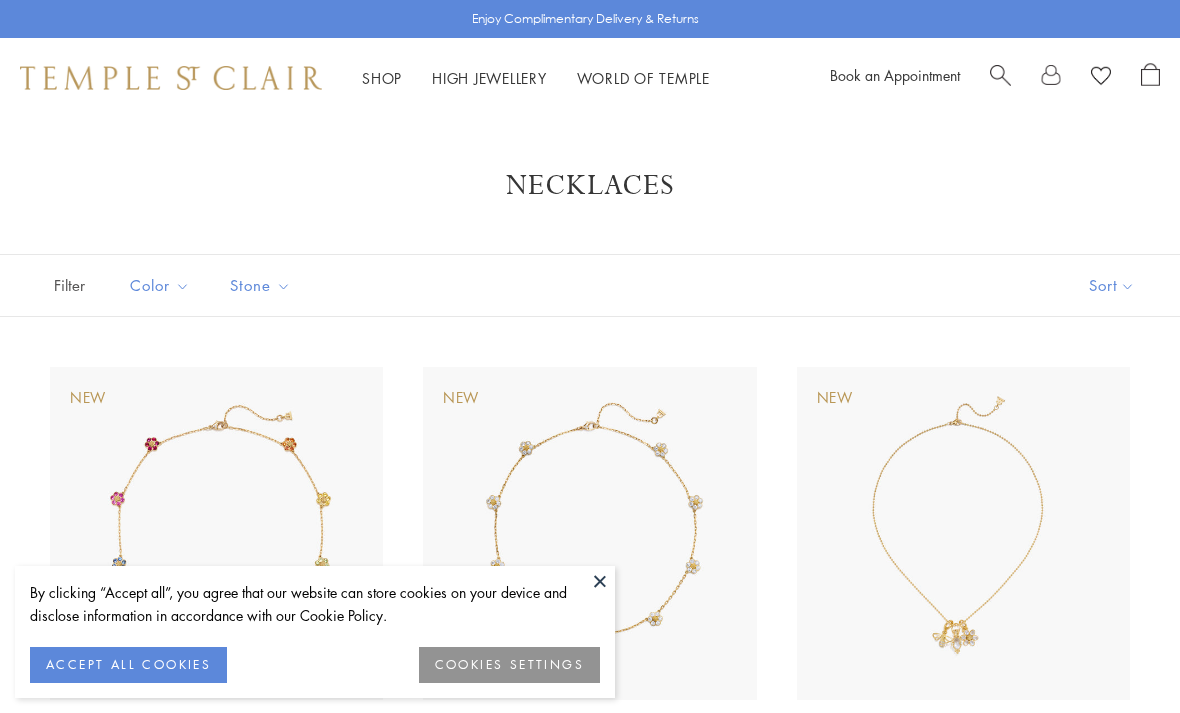 scroll, scrollTop: 0, scrollLeft: 0, axis: both 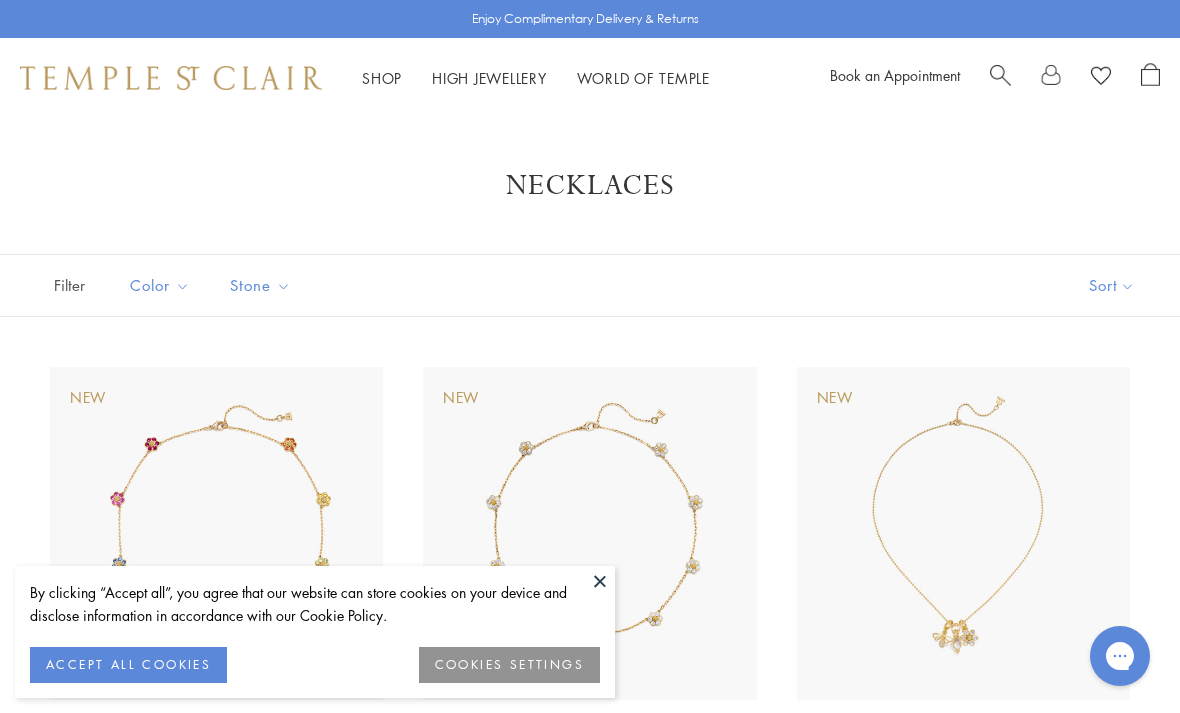 click at bounding box center [600, 581] 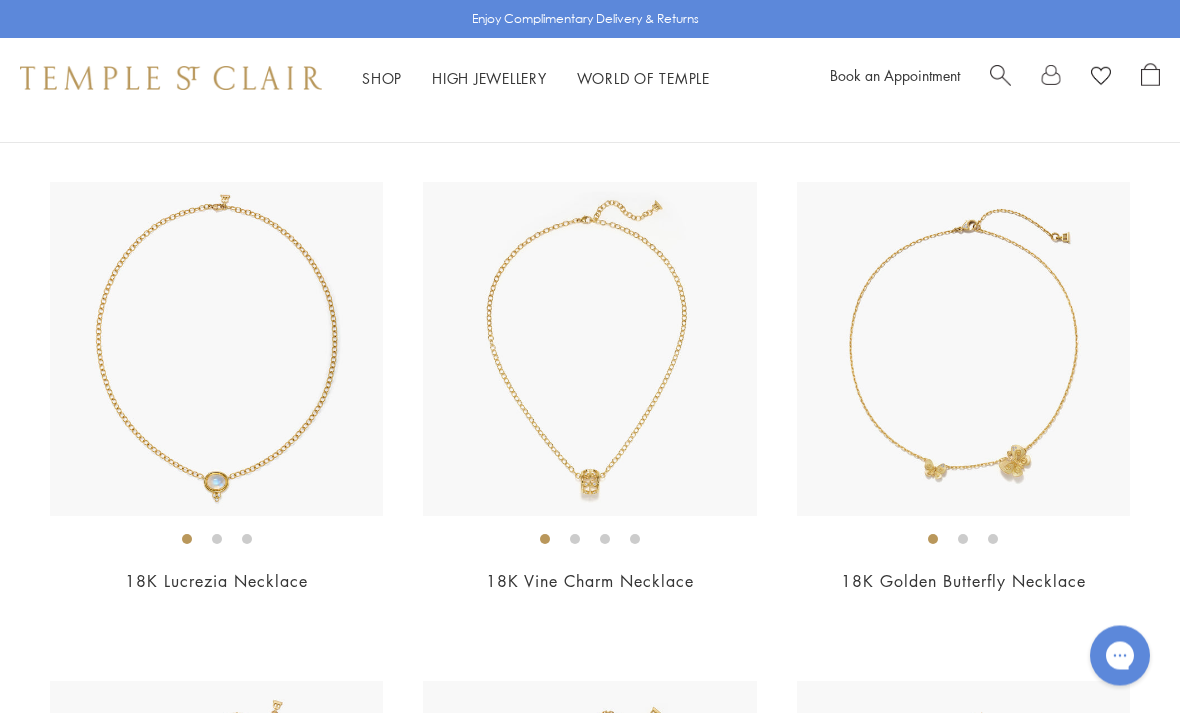 scroll, scrollTop: 1181, scrollLeft: 0, axis: vertical 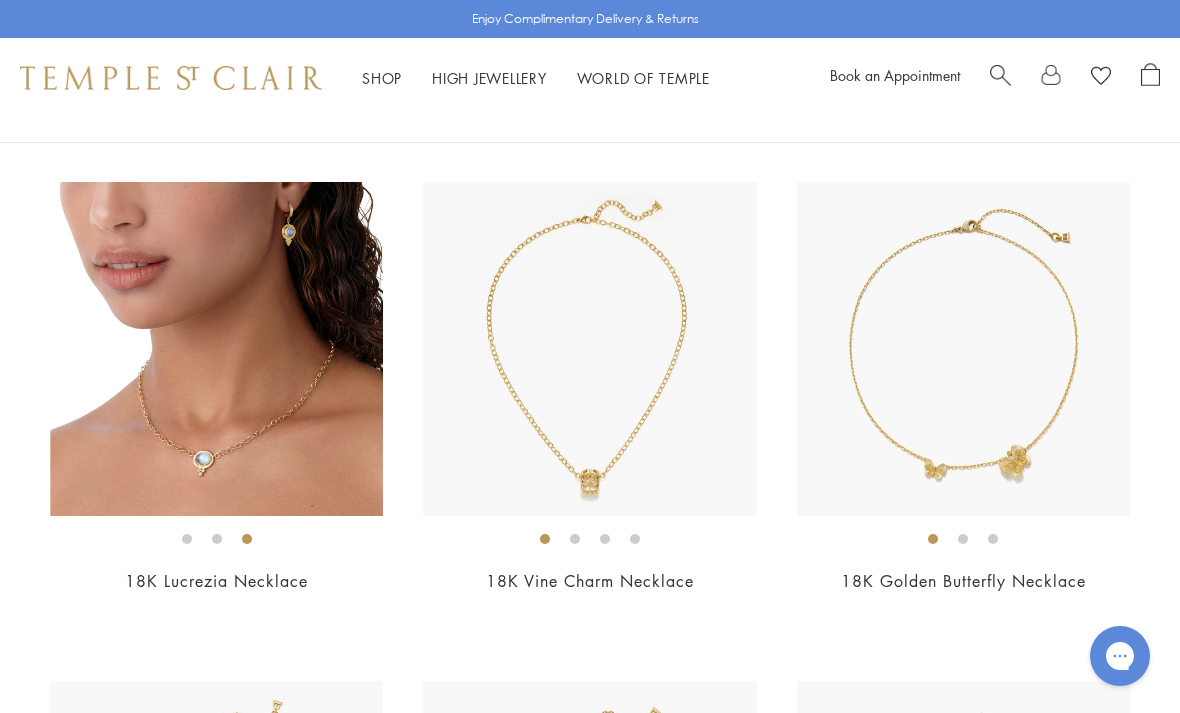 click at bounding box center (216, 348) 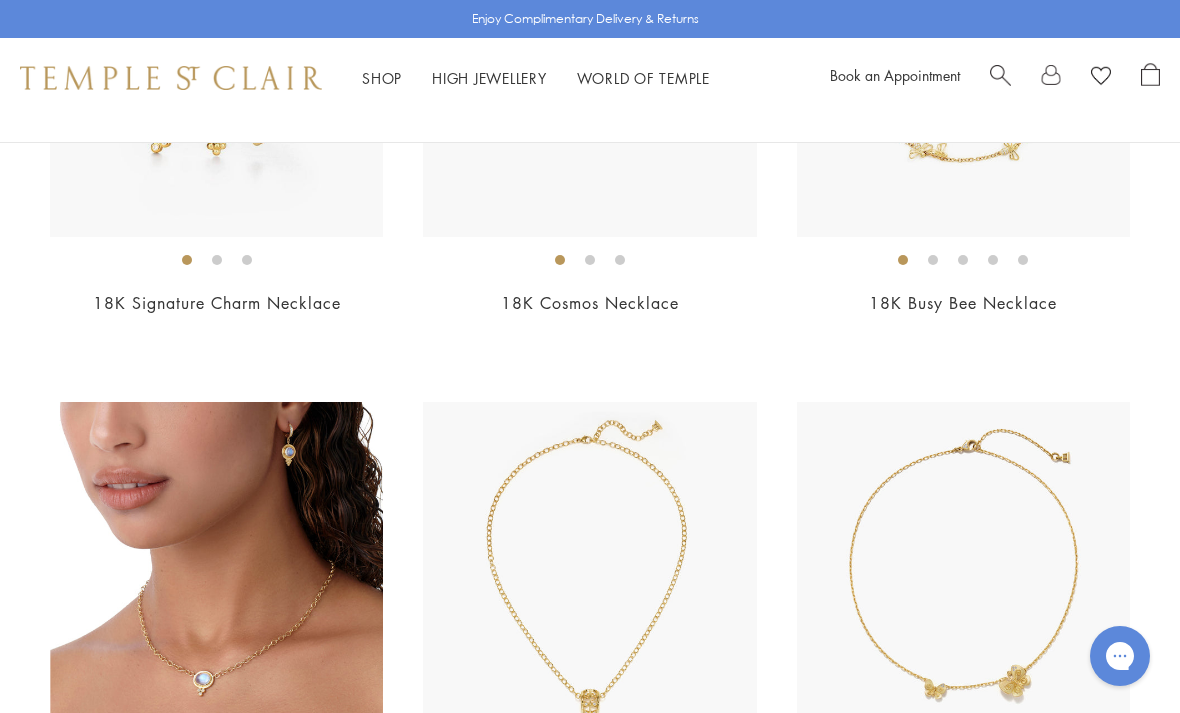scroll, scrollTop: 957, scrollLeft: 0, axis: vertical 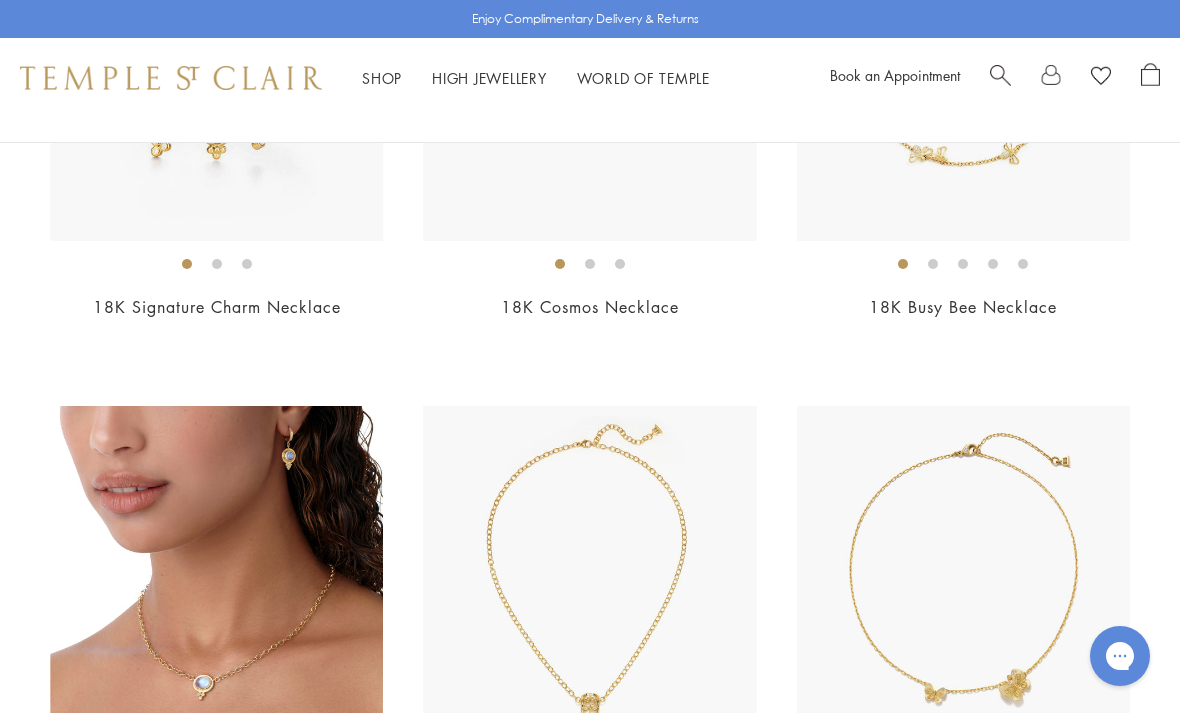click on "Shop Shop" at bounding box center [382, 78] 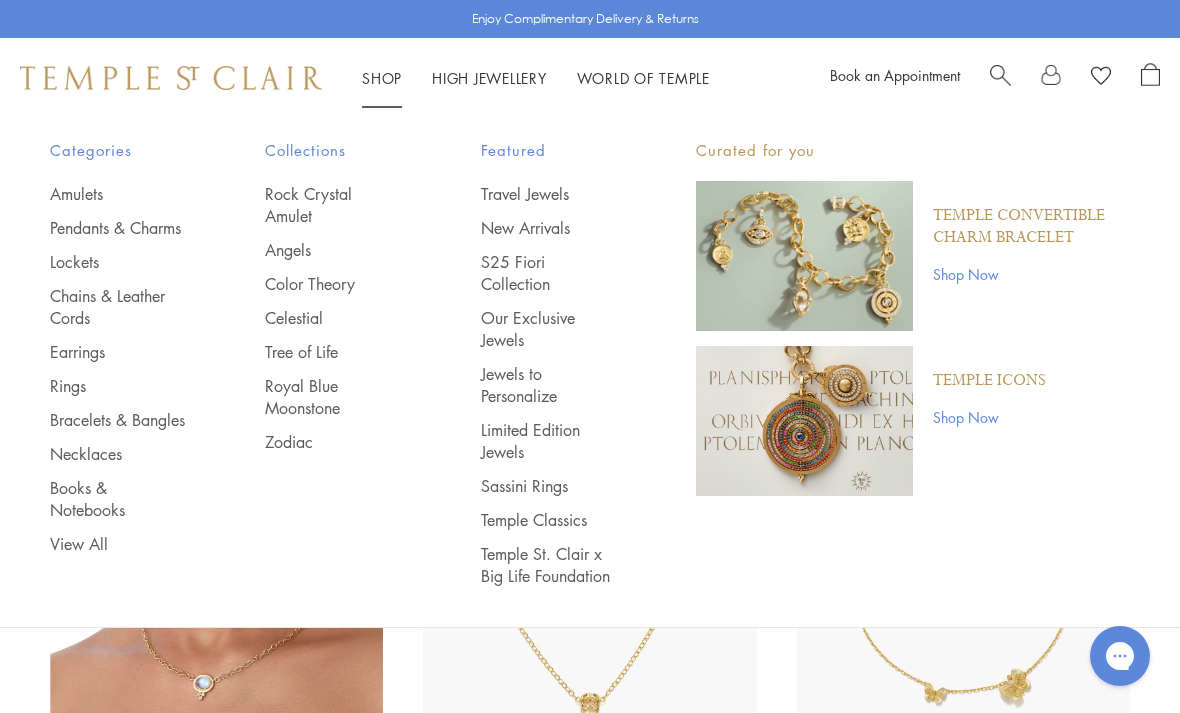 scroll, scrollTop: 0, scrollLeft: 0, axis: both 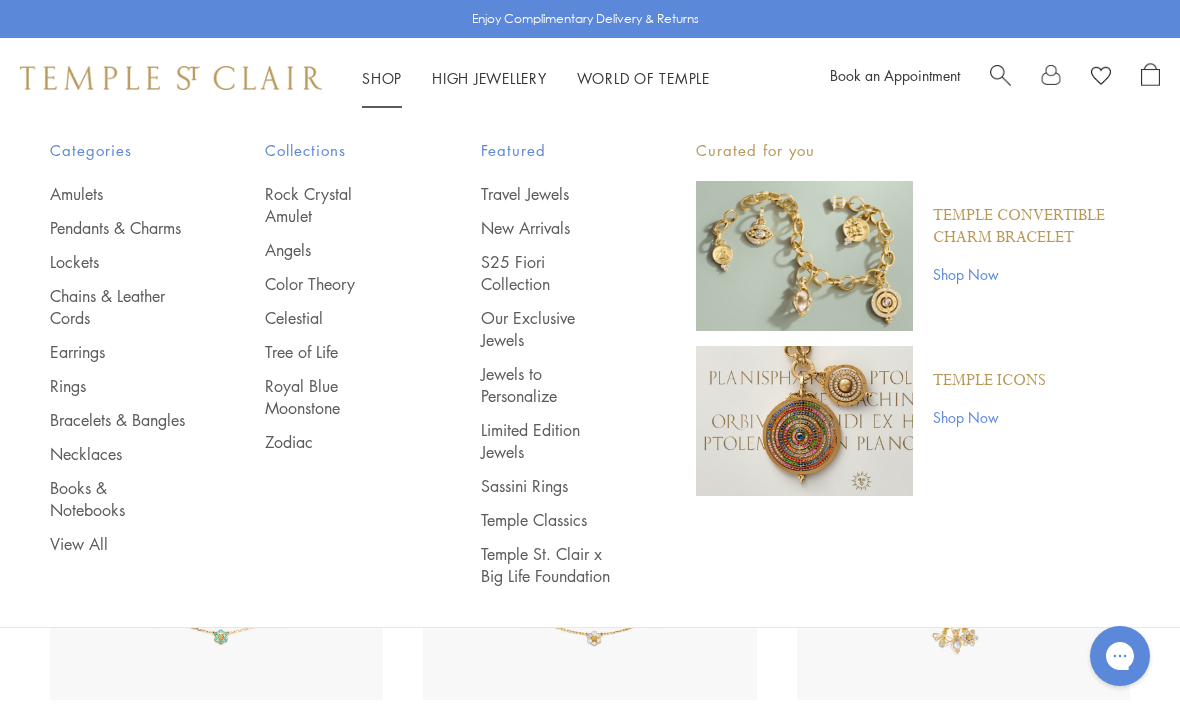 click on "Earrings" at bounding box center (117, 352) 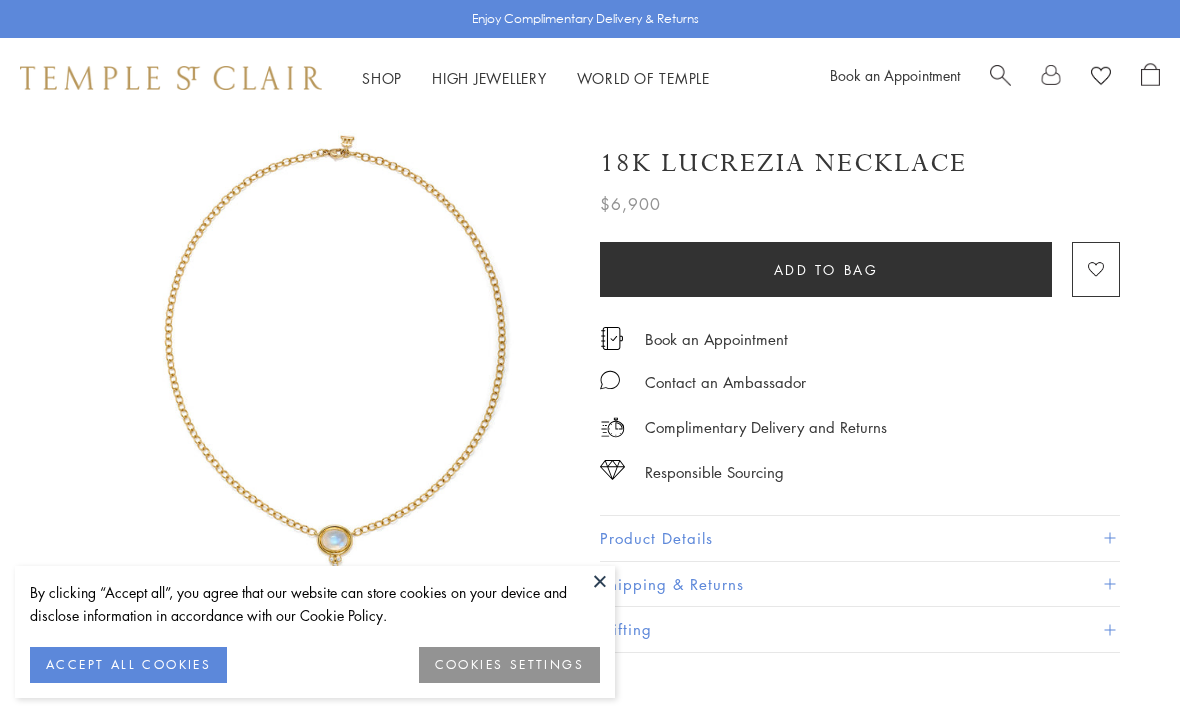 scroll, scrollTop: 0, scrollLeft: 0, axis: both 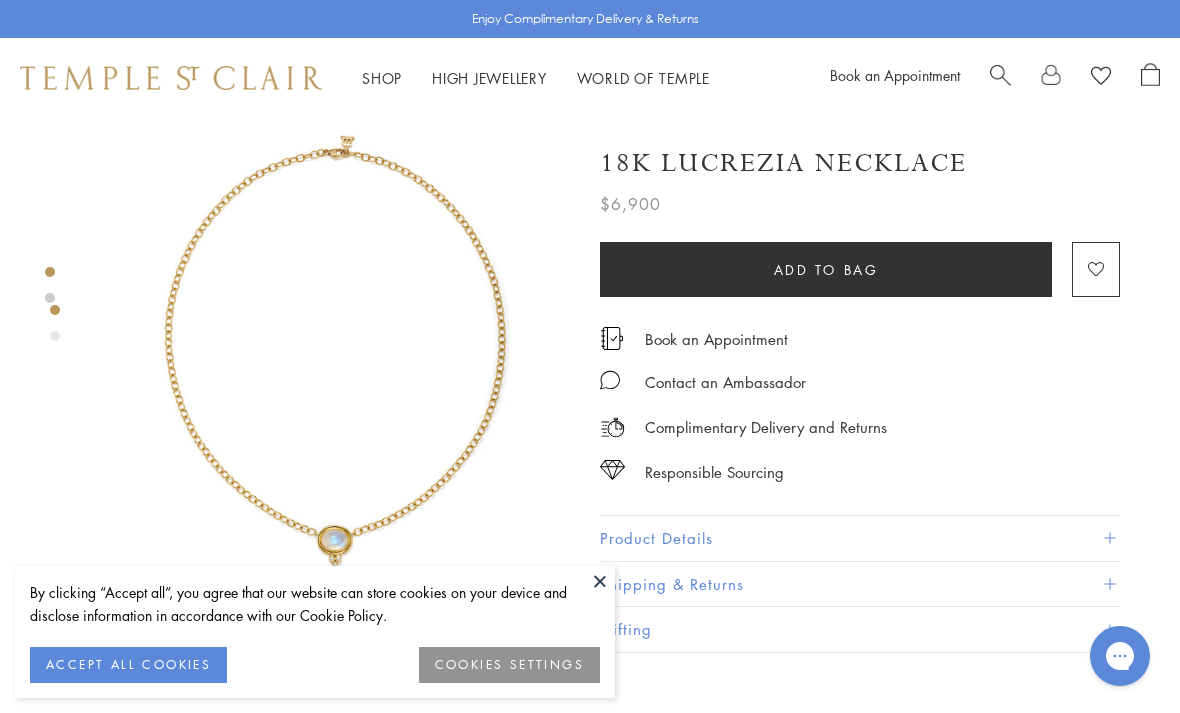 click at bounding box center (600, 581) 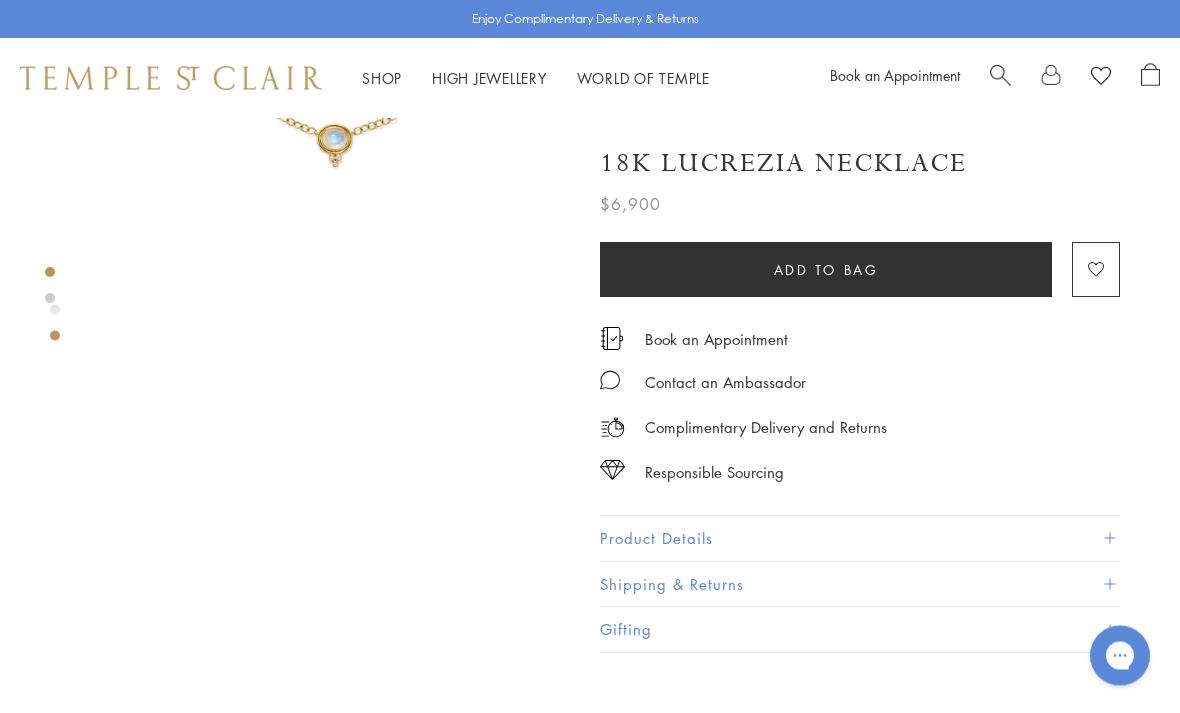 scroll, scrollTop: 401, scrollLeft: 0, axis: vertical 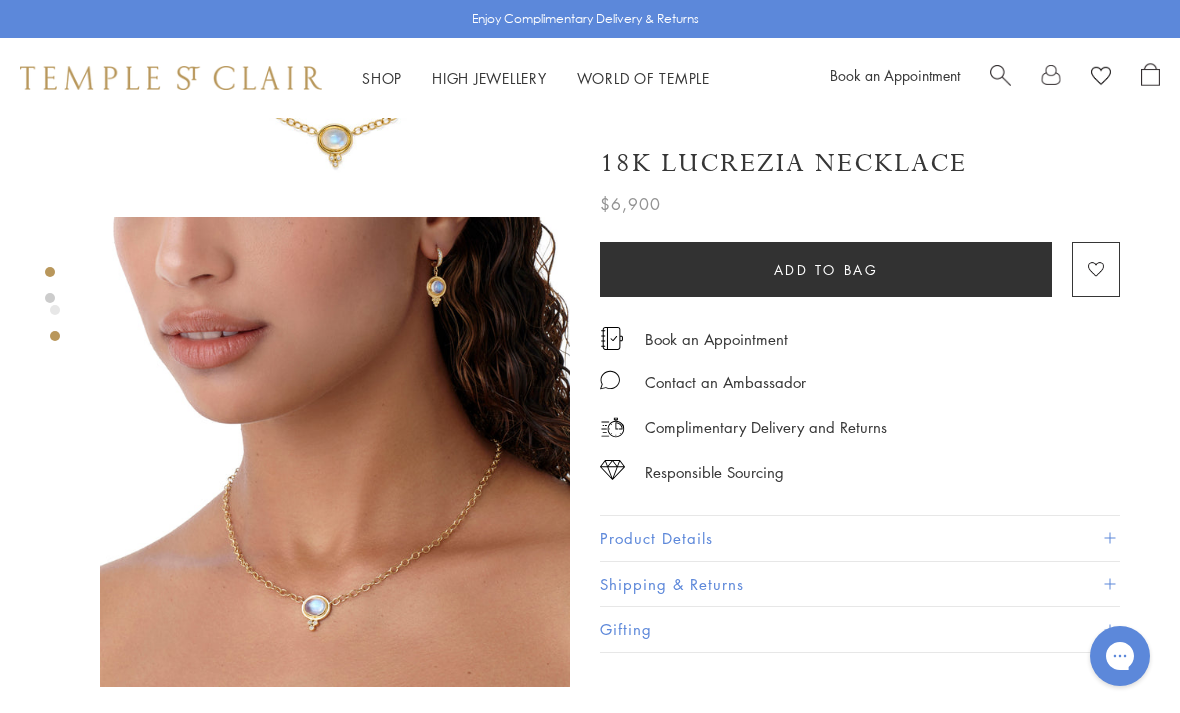 click on "Enjoy Complimentary Delivery & Returns" at bounding box center (590, 19) 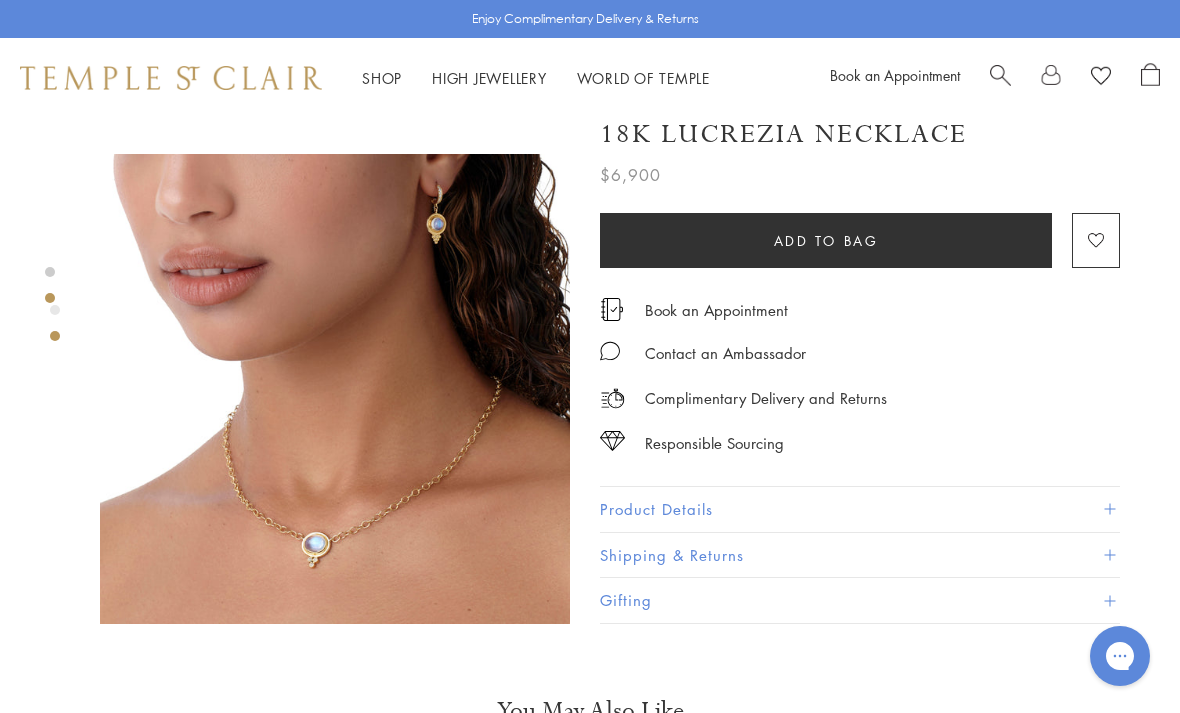 scroll, scrollTop: 465, scrollLeft: 0, axis: vertical 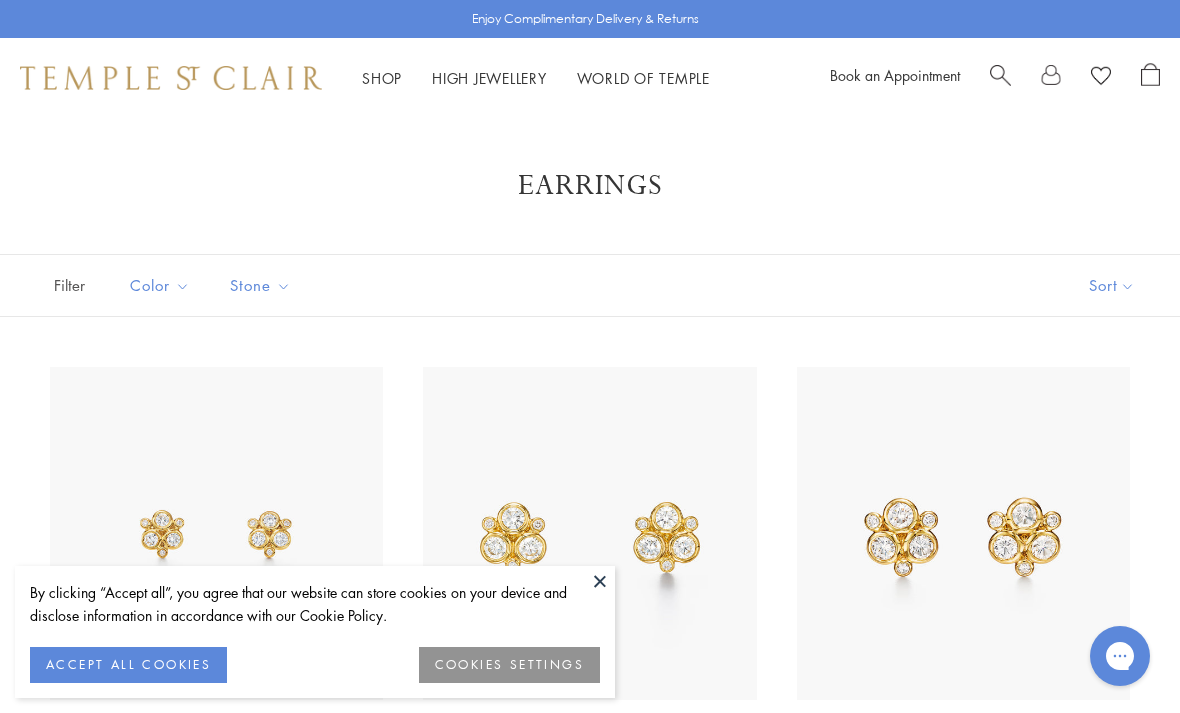 click on "By clicking “Accept all”, you agree that our website can store cookies on your device and disclose information in accordance with our Cookie Policy." at bounding box center (315, 604) 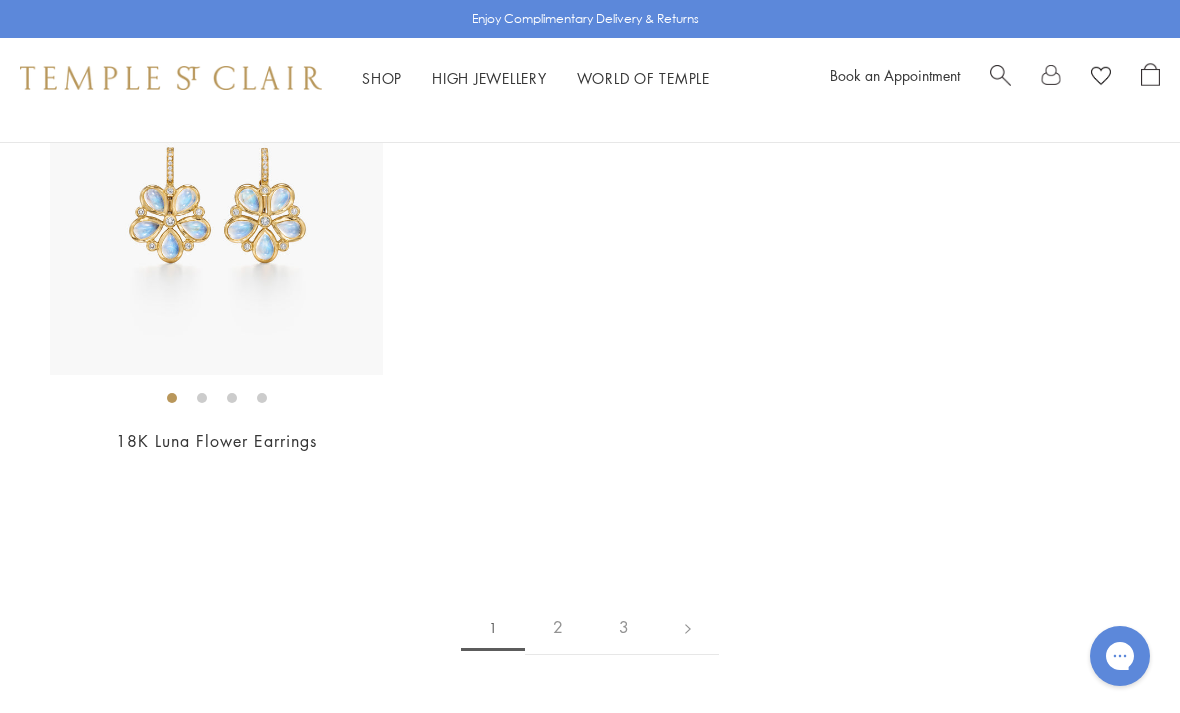 scroll, scrollTop: 8852, scrollLeft: 0, axis: vertical 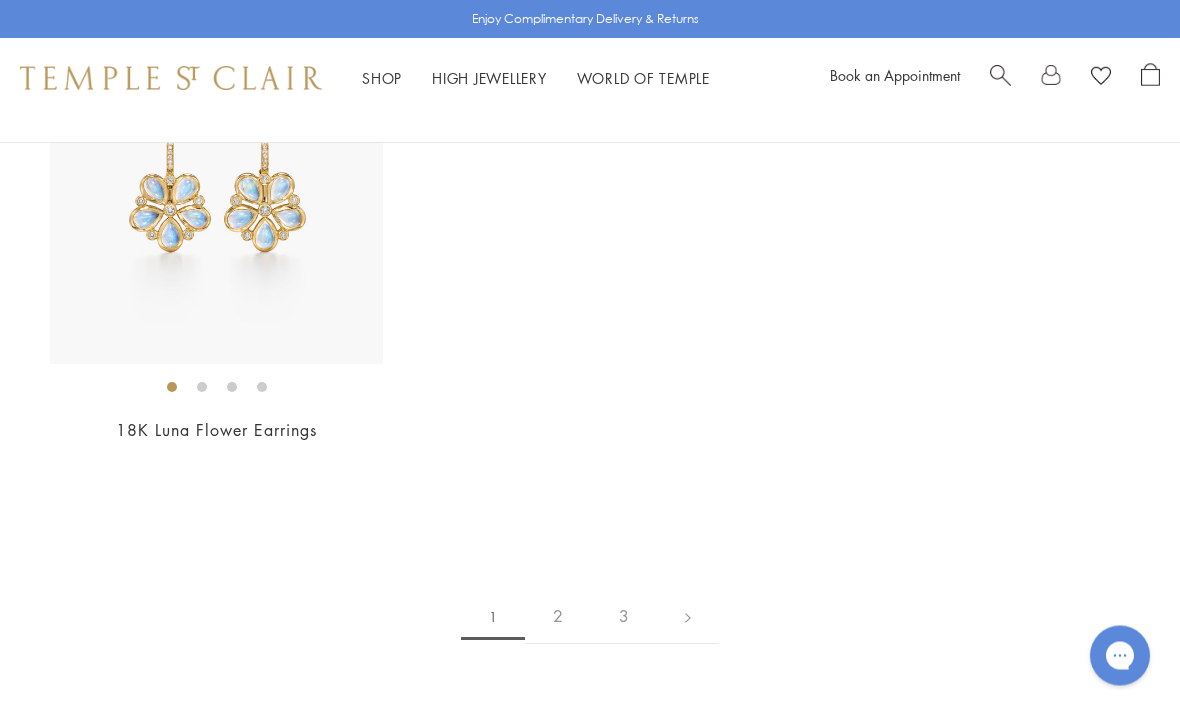 click on "2" at bounding box center [558, 617] 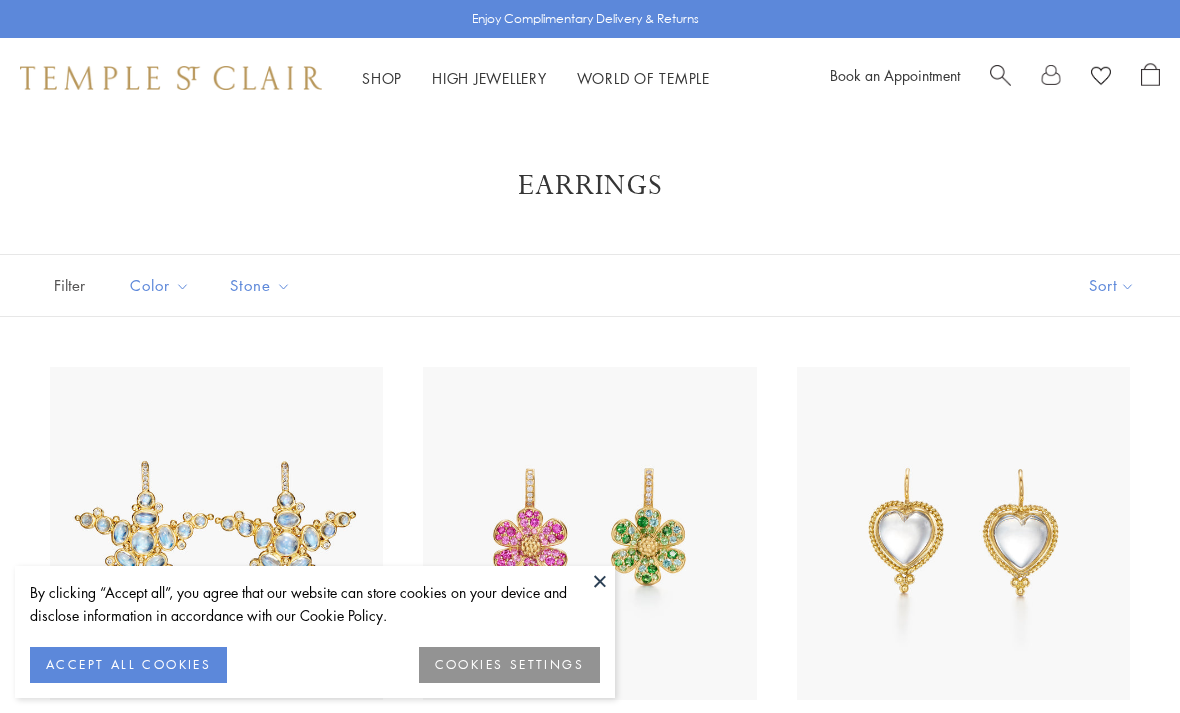 scroll, scrollTop: 0, scrollLeft: 0, axis: both 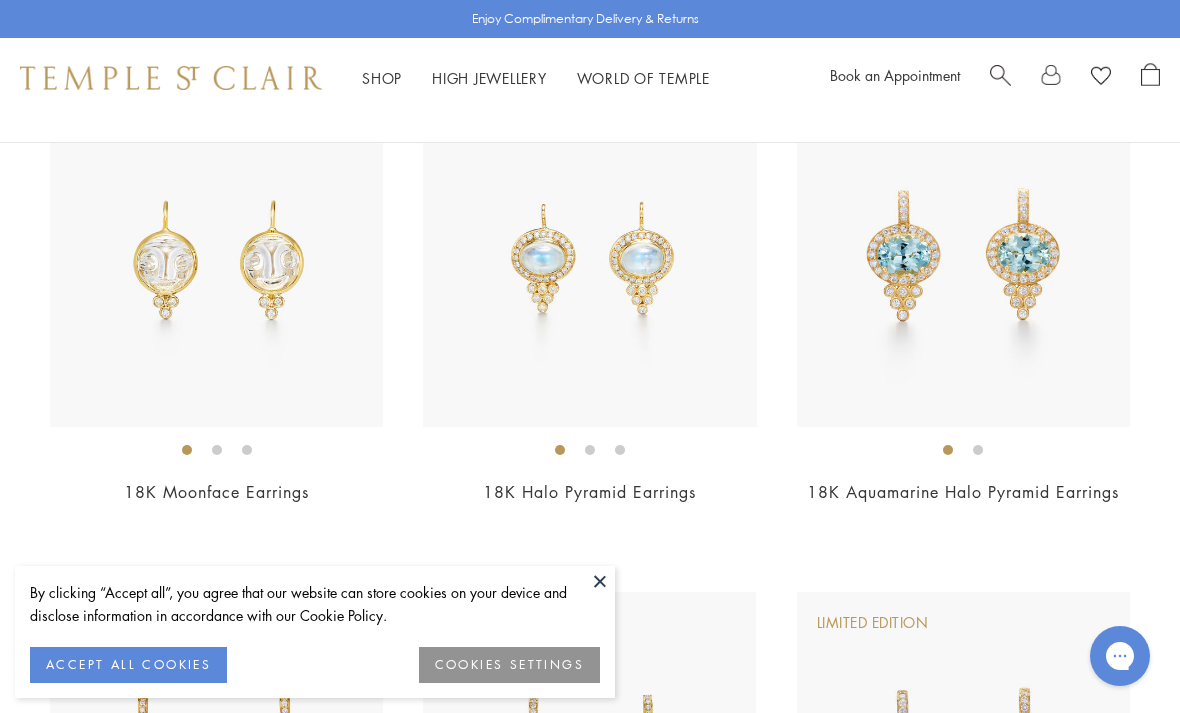 click at bounding box center (600, 581) 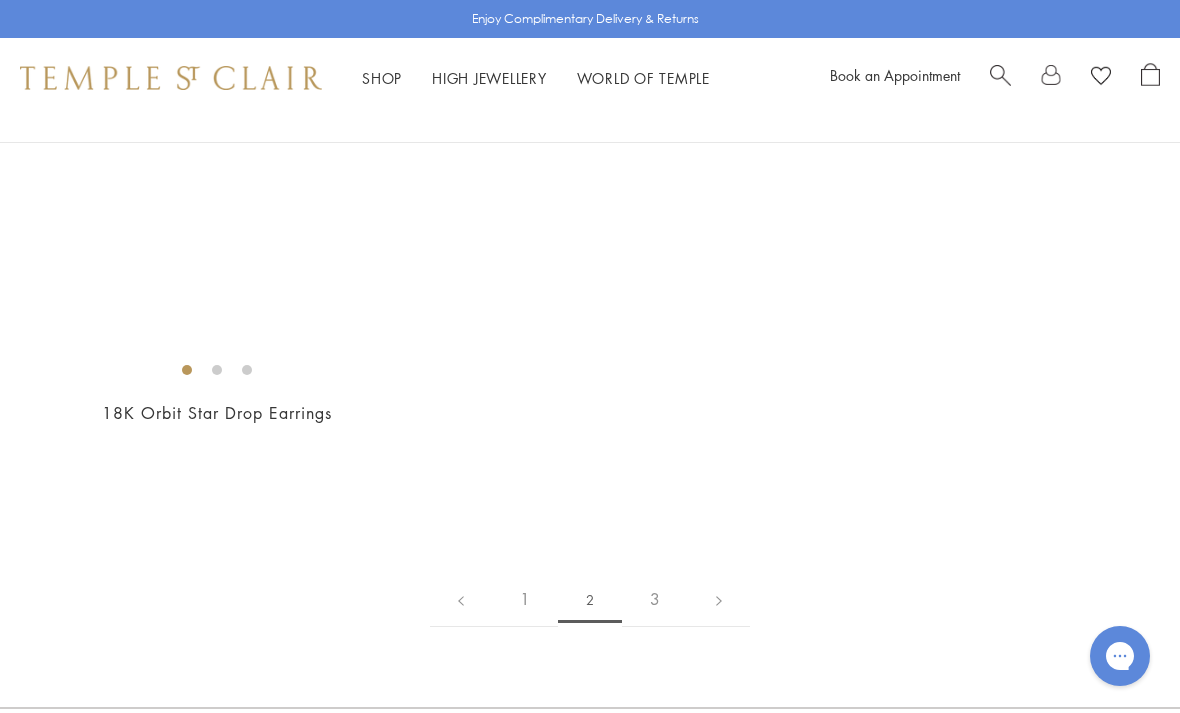 scroll, scrollTop: 8492, scrollLeft: 0, axis: vertical 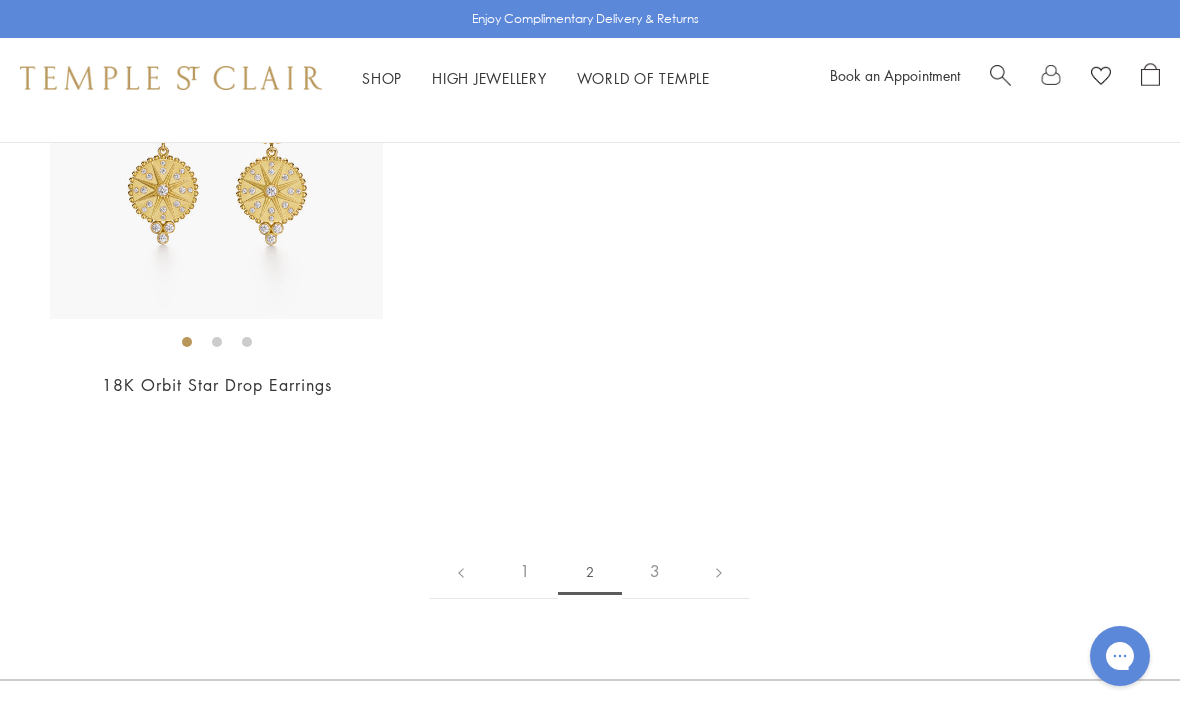 click on "3" at bounding box center (655, 571) 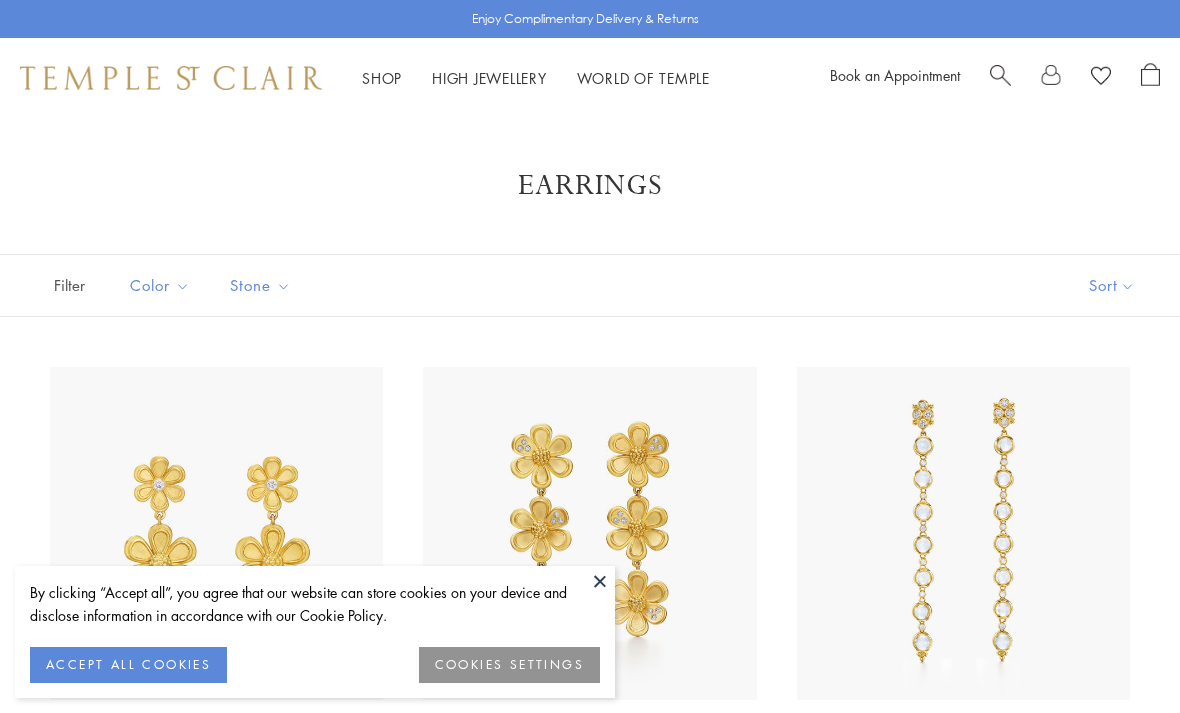 scroll, scrollTop: 0, scrollLeft: 0, axis: both 